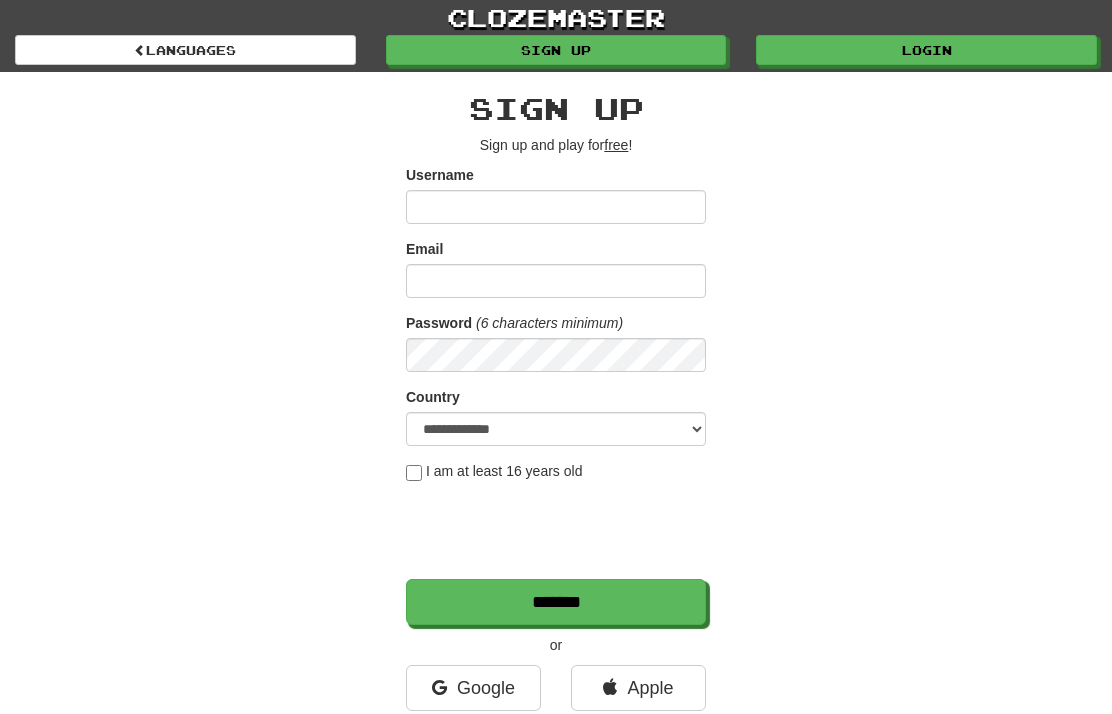 scroll, scrollTop: 84, scrollLeft: 0, axis: vertical 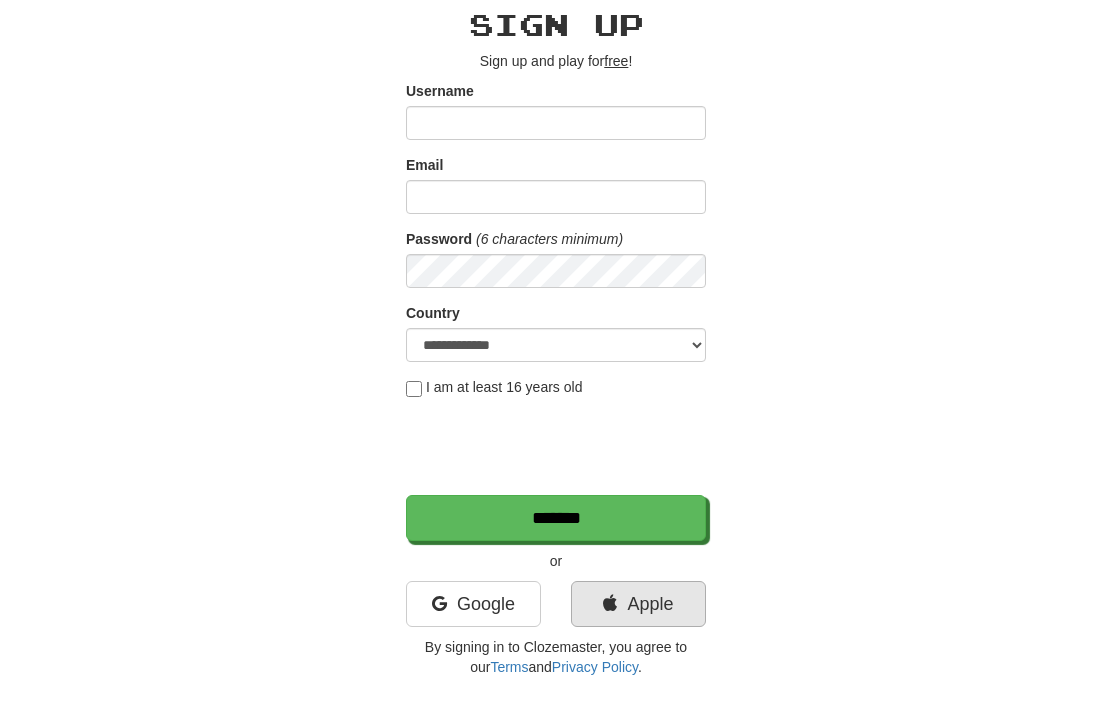 click on "Apple" at bounding box center [638, 604] 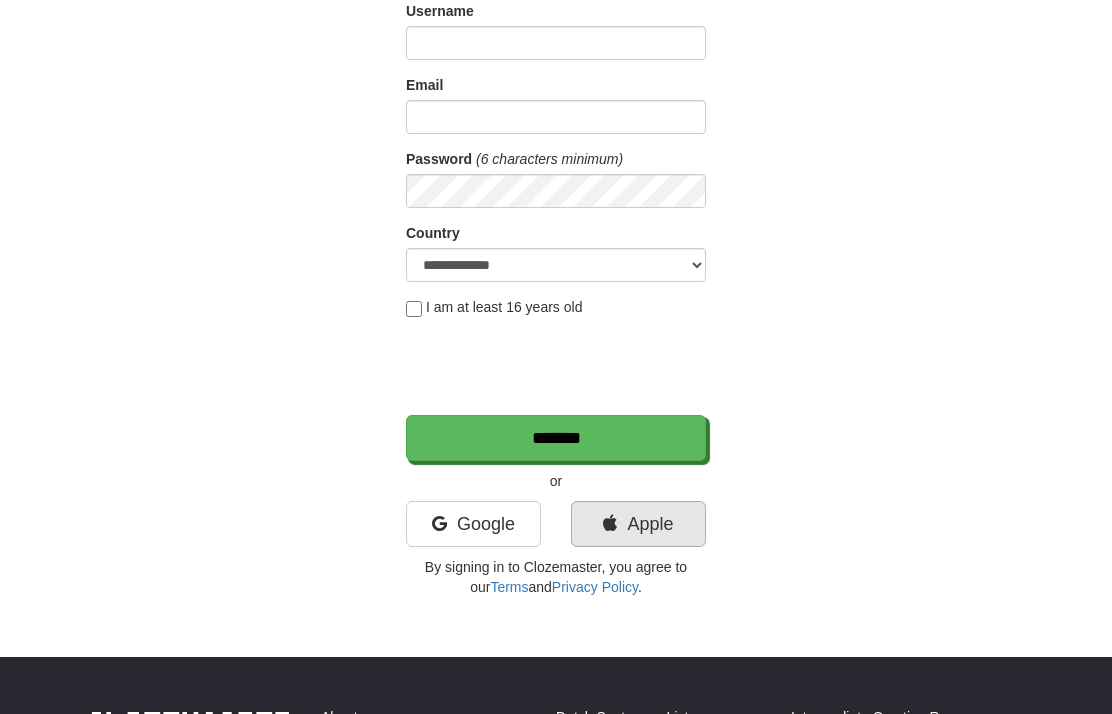 click on "Apple" at bounding box center [638, 524] 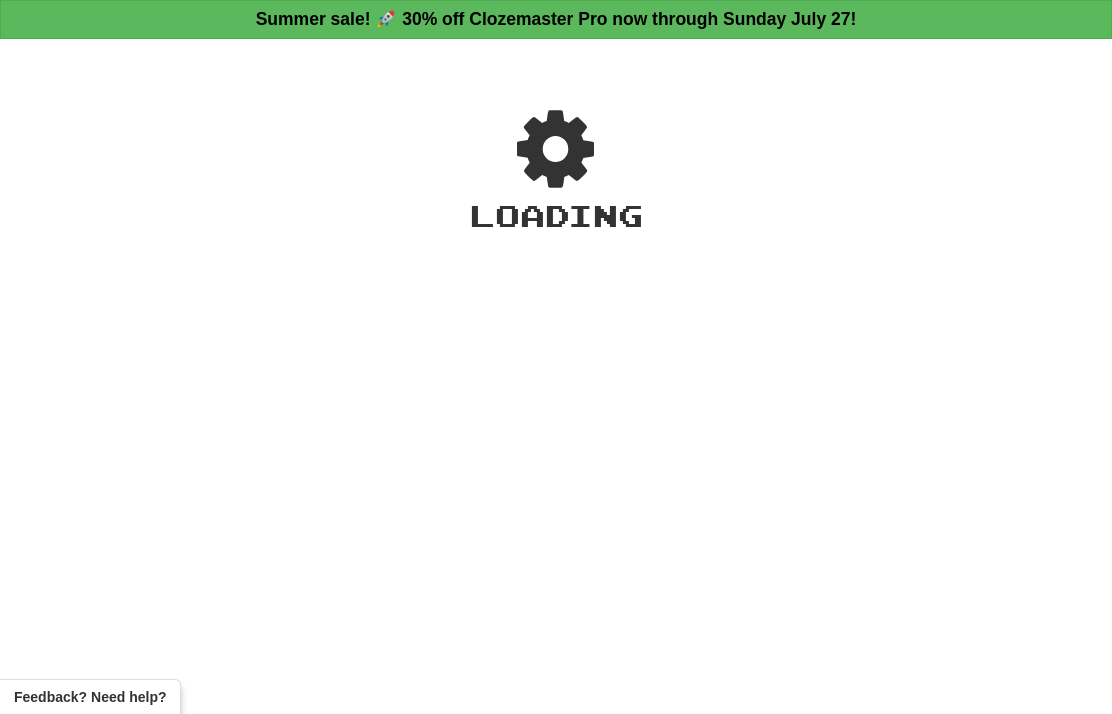 scroll, scrollTop: 0, scrollLeft: 0, axis: both 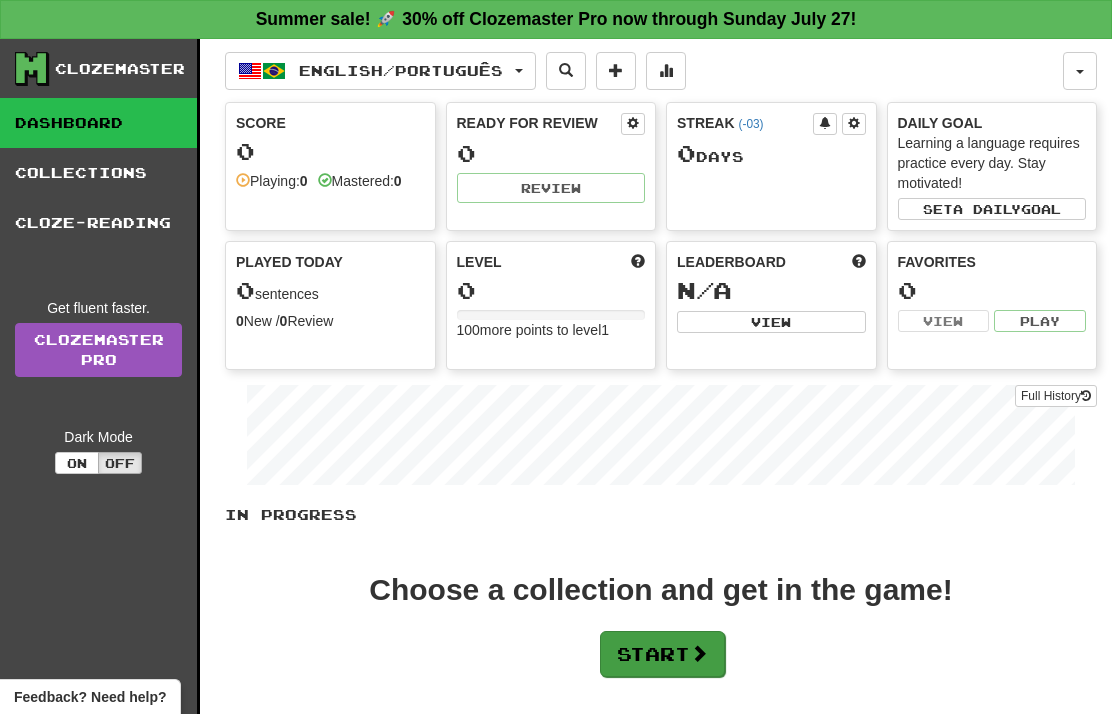 click on "Start" at bounding box center (662, 654) 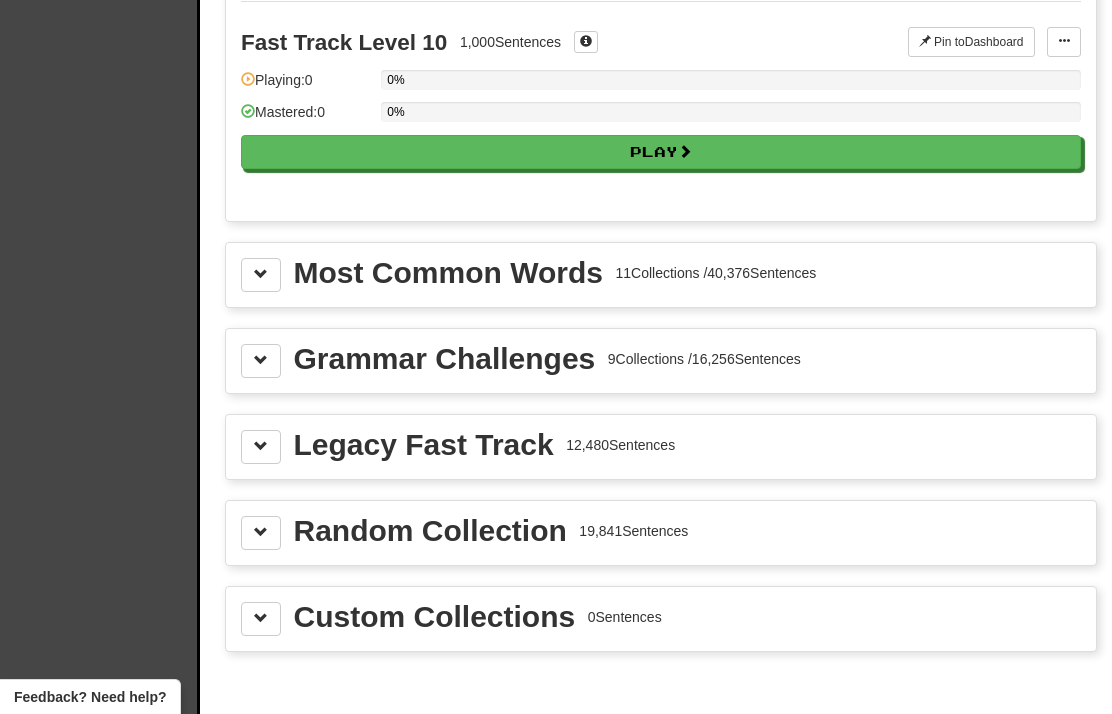 scroll, scrollTop: 2089, scrollLeft: 0, axis: vertical 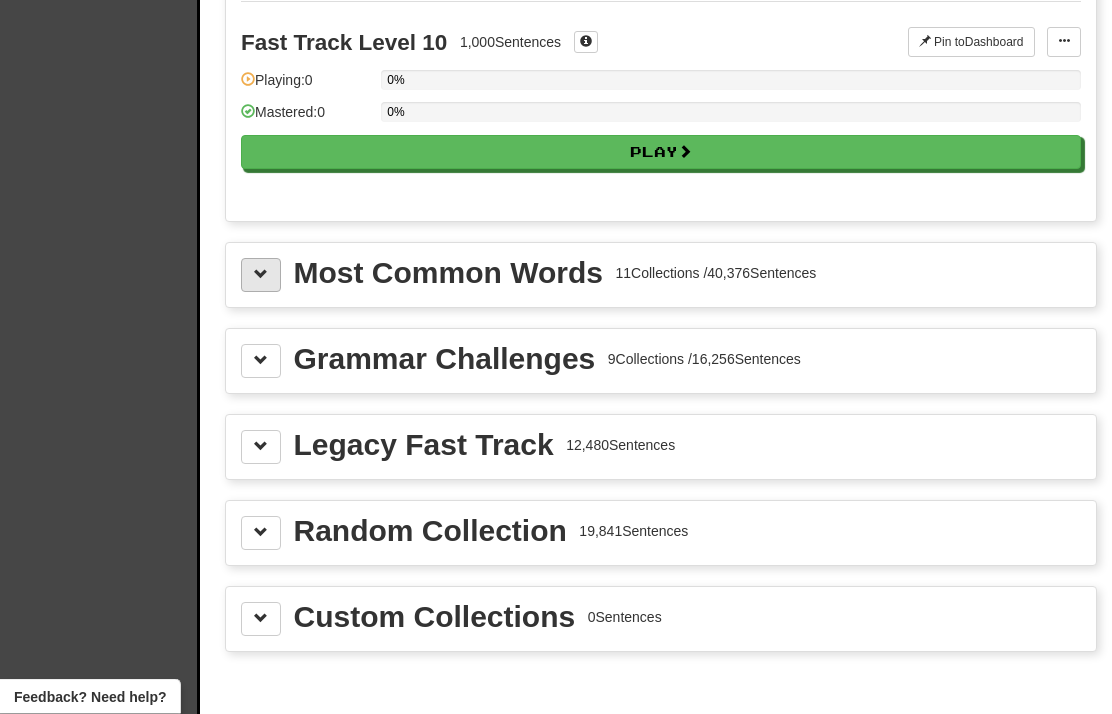 click at bounding box center [261, 276] 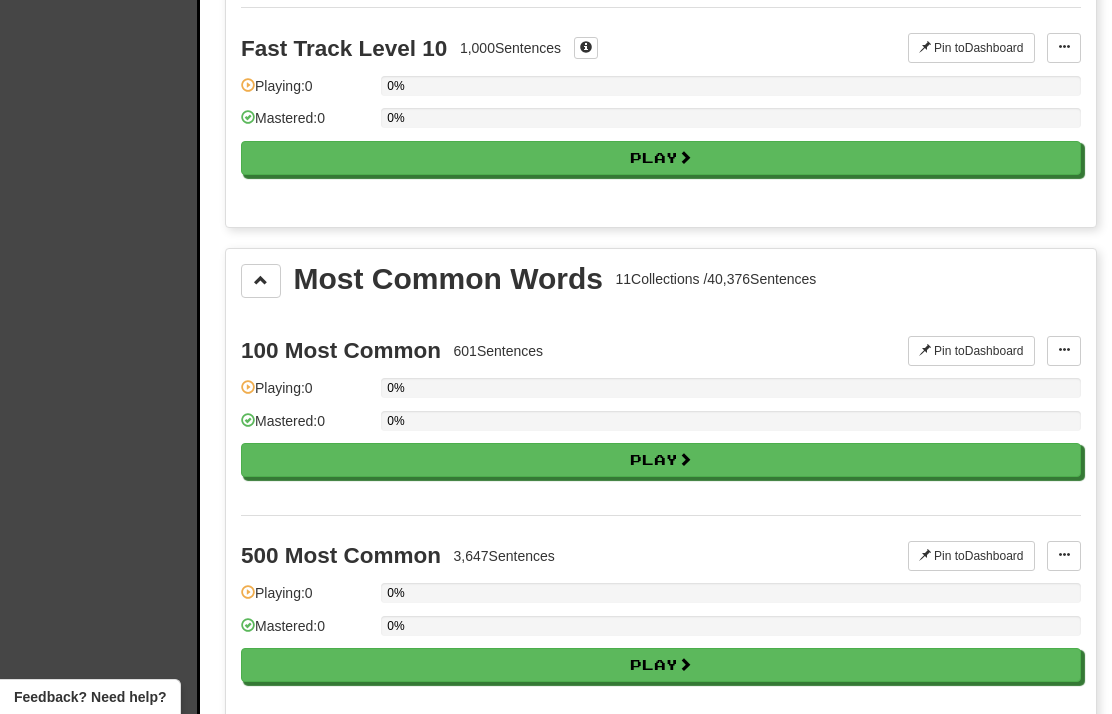 scroll, scrollTop: 2140, scrollLeft: 0, axis: vertical 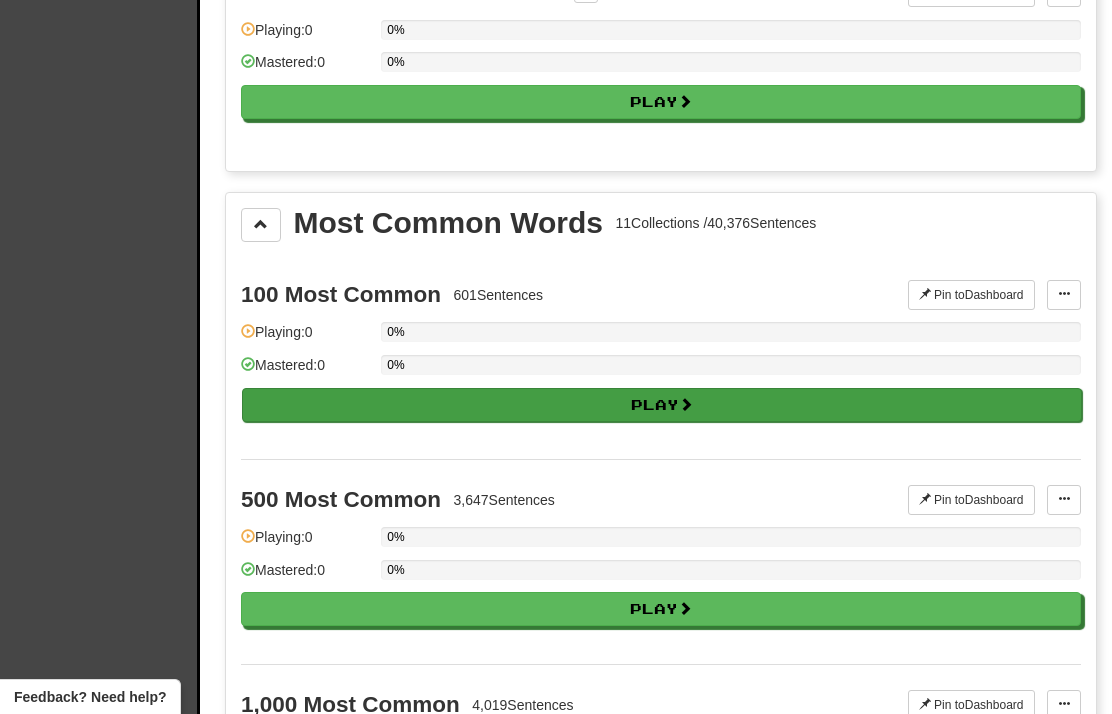 click on "Play" at bounding box center [662, 405] 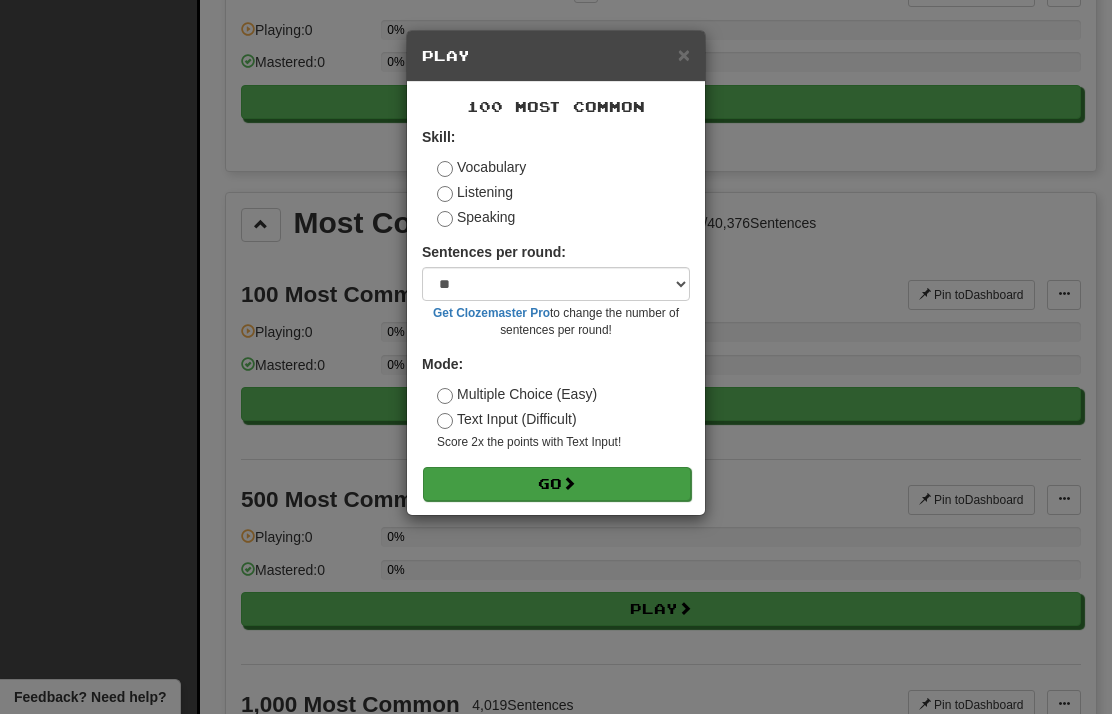 click on "Go" at bounding box center (557, 484) 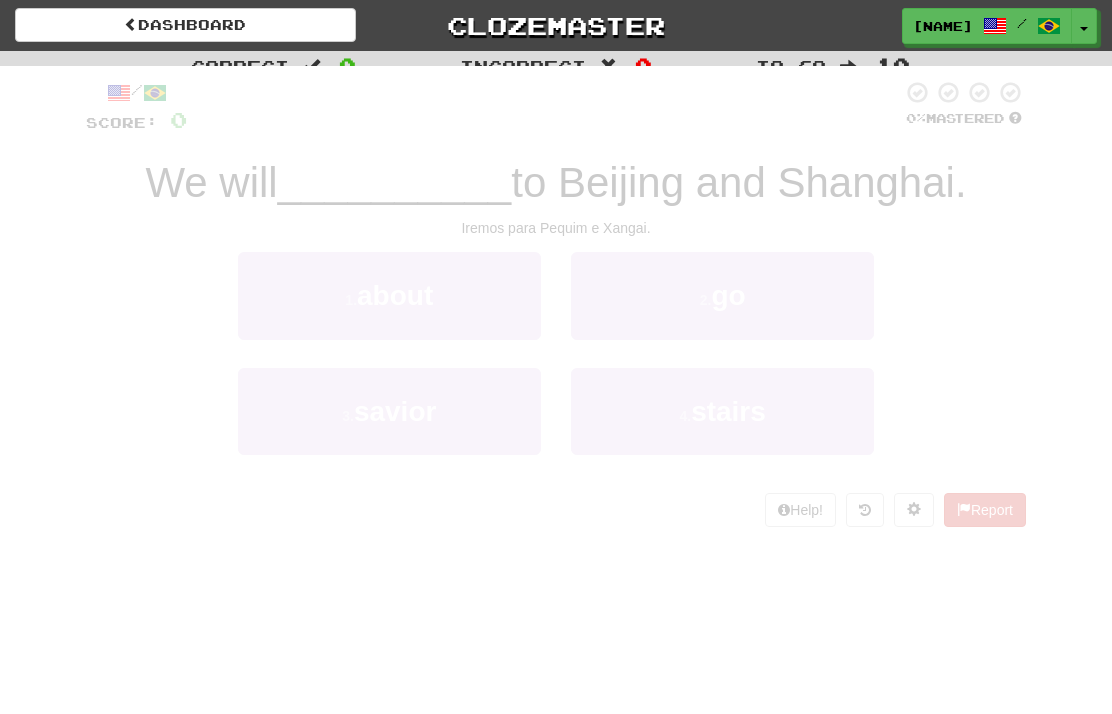scroll, scrollTop: 0, scrollLeft: 0, axis: both 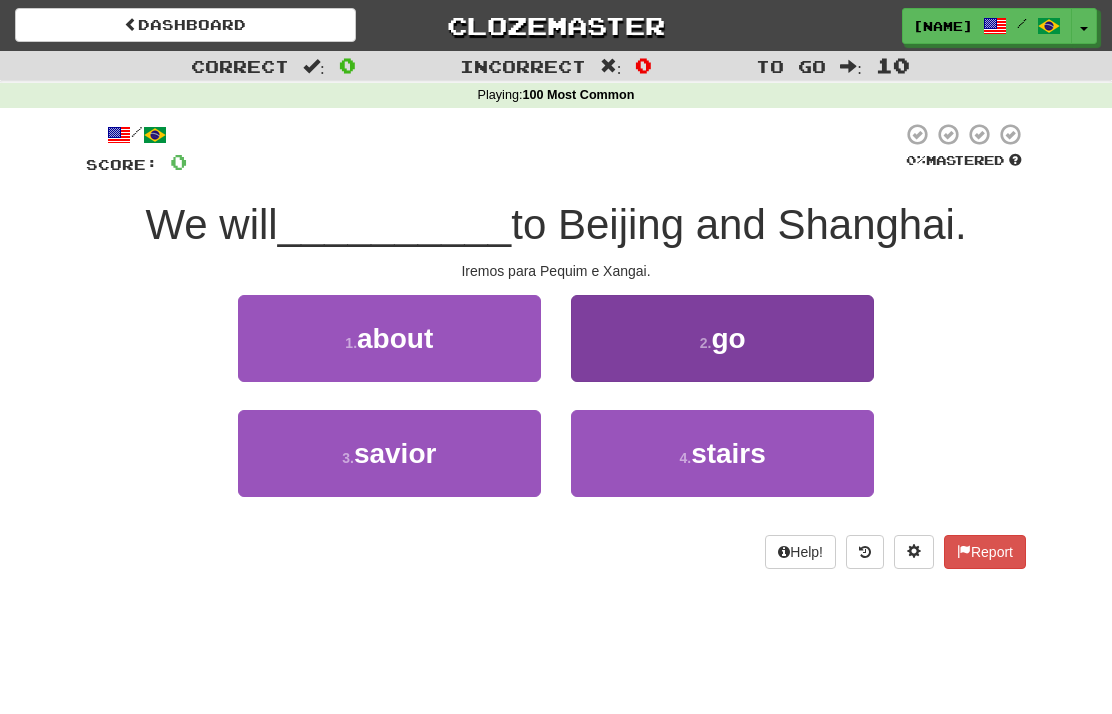 click on "2 .  go" at bounding box center (722, 338) 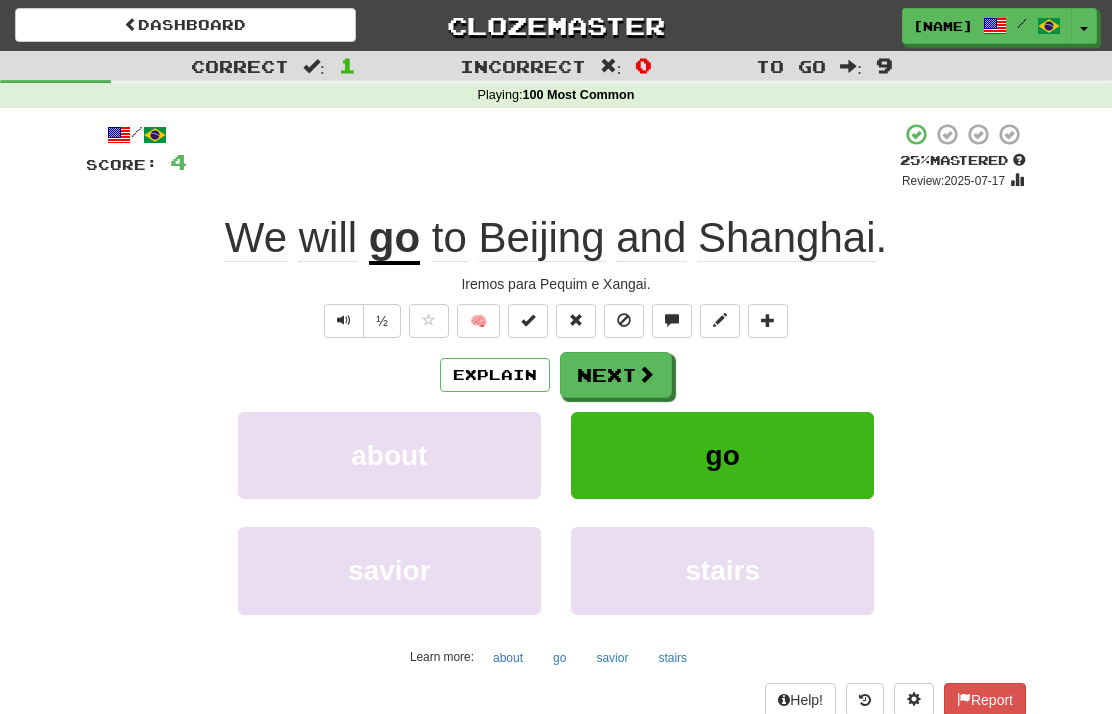 drag, startPoint x: 644, startPoint y: 375, endPoint x: 957, endPoint y: 349, distance: 314.078 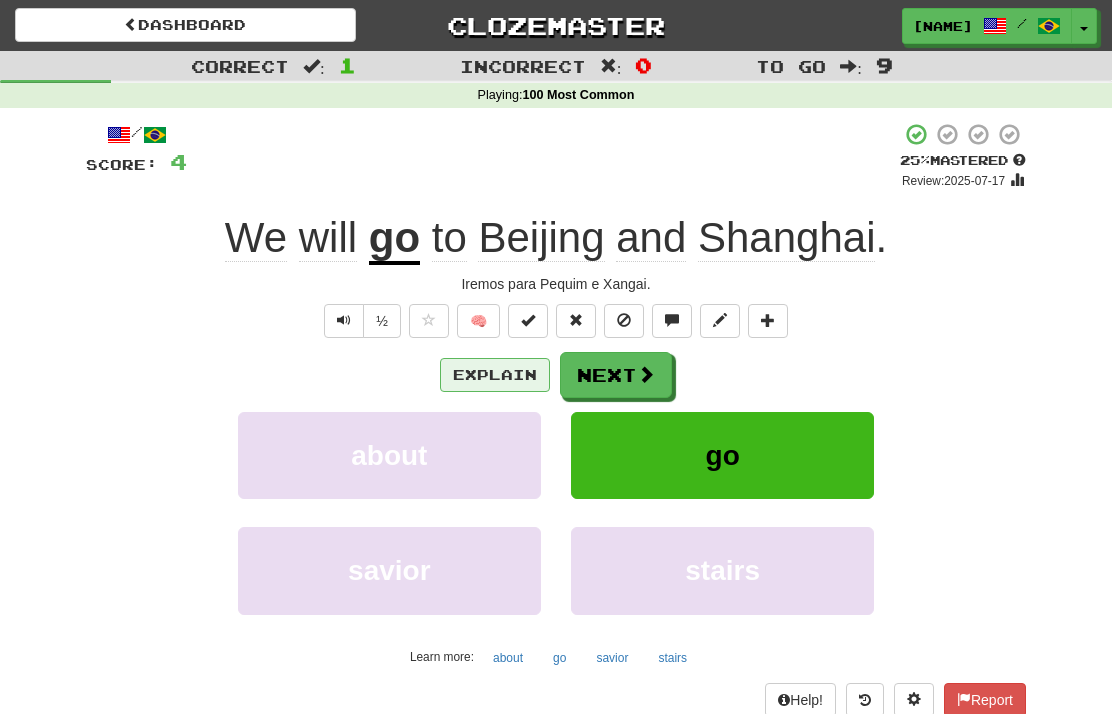 click on "Explain" at bounding box center (495, 375) 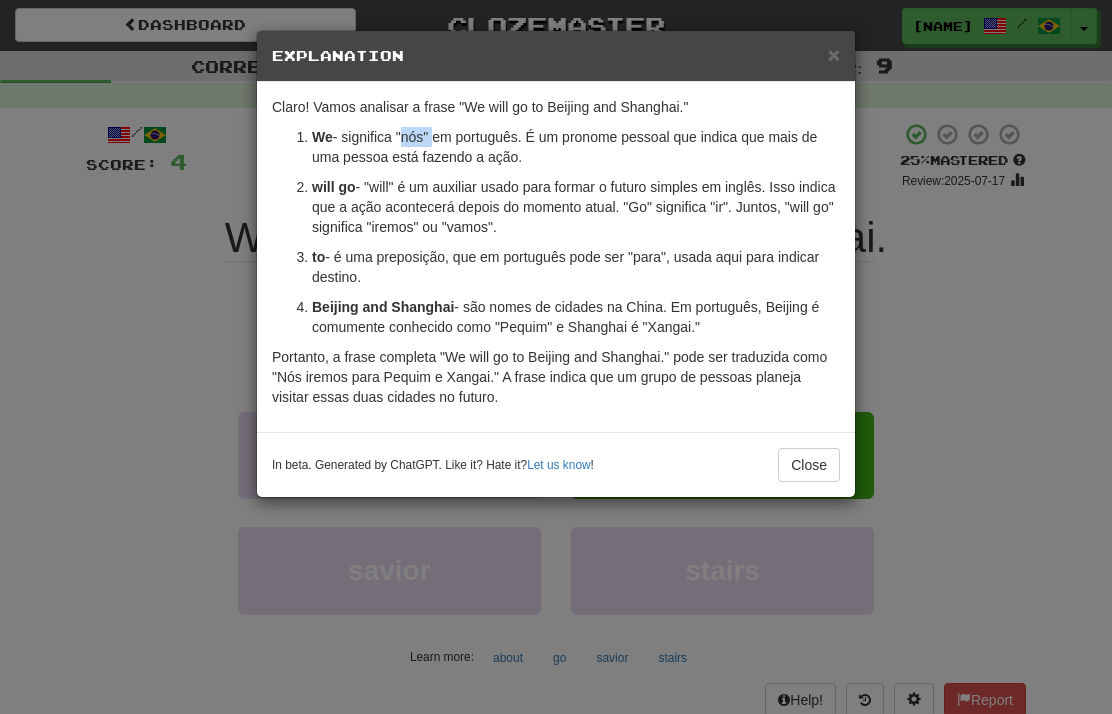 drag, startPoint x: 420, startPoint y: 136, endPoint x: 437, endPoint y: 137, distance: 17.029387 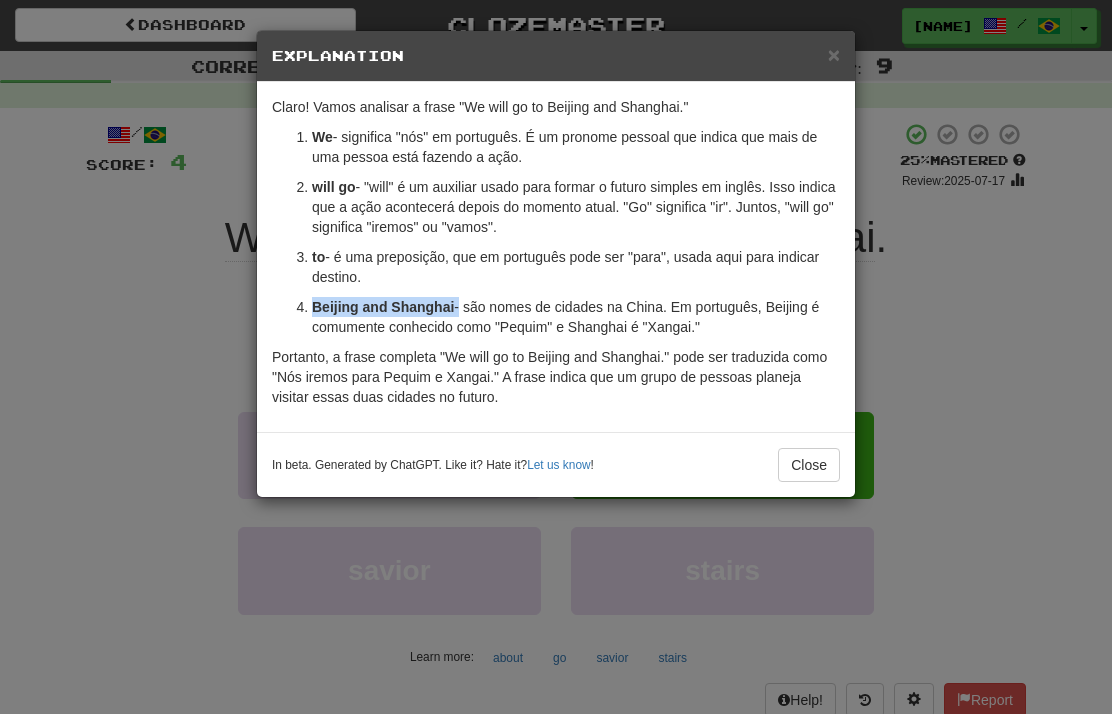 drag, startPoint x: 311, startPoint y: 309, endPoint x: 455, endPoint y: 313, distance: 144.05554 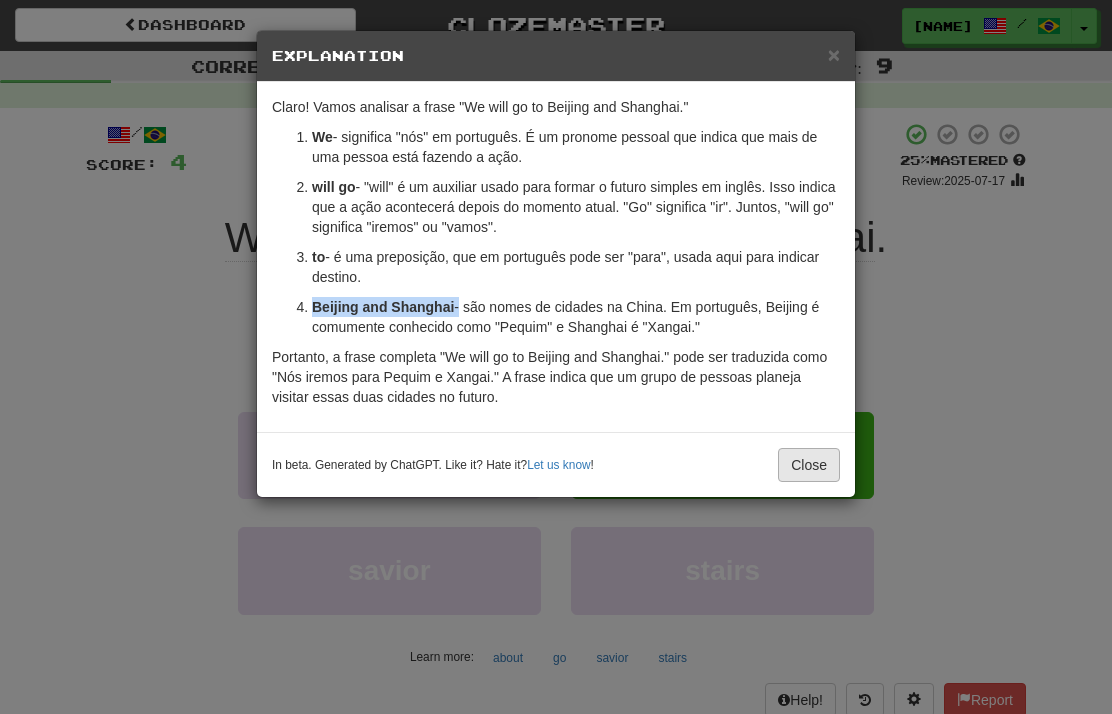 click on "Close" at bounding box center (809, 465) 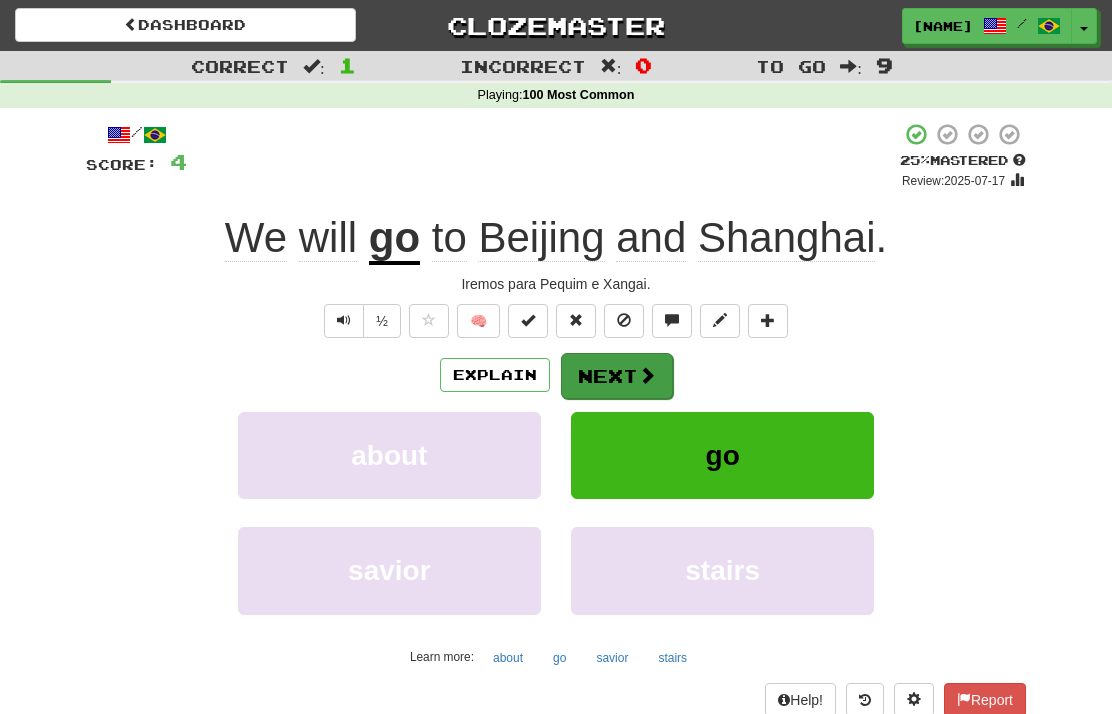 click on "Next" at bounding box center (617, 376) 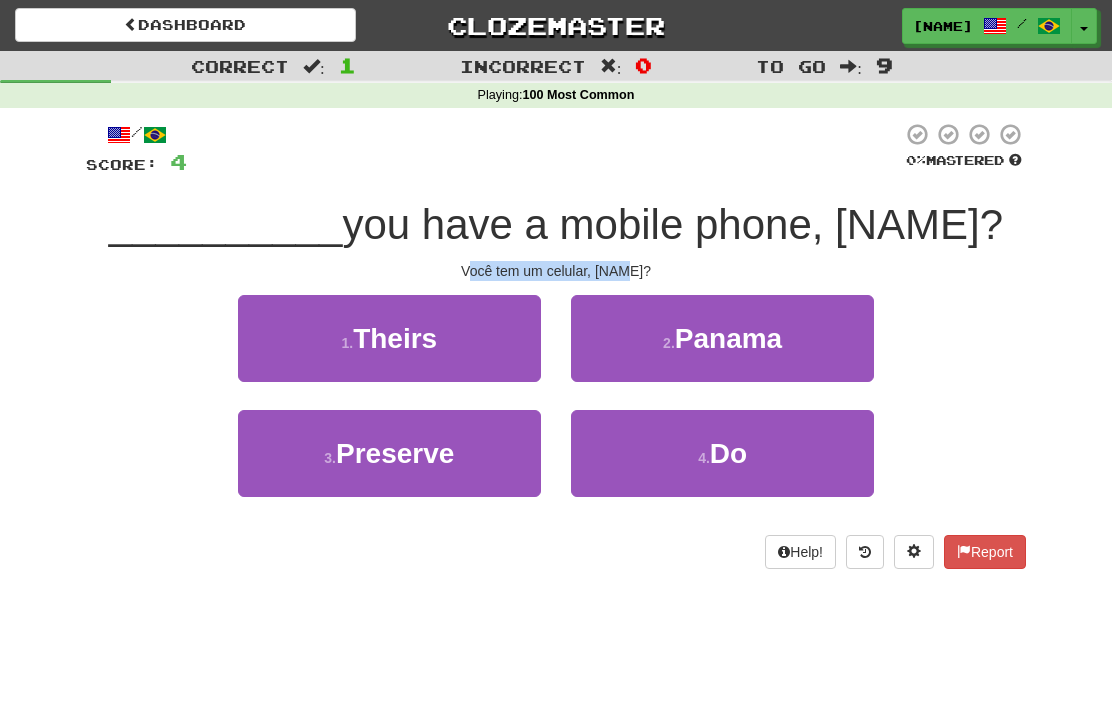 drag, startPoint x: 476, startPoint y: 269, endPoint x: 698, endPoint y: 273, distance: 222.03603 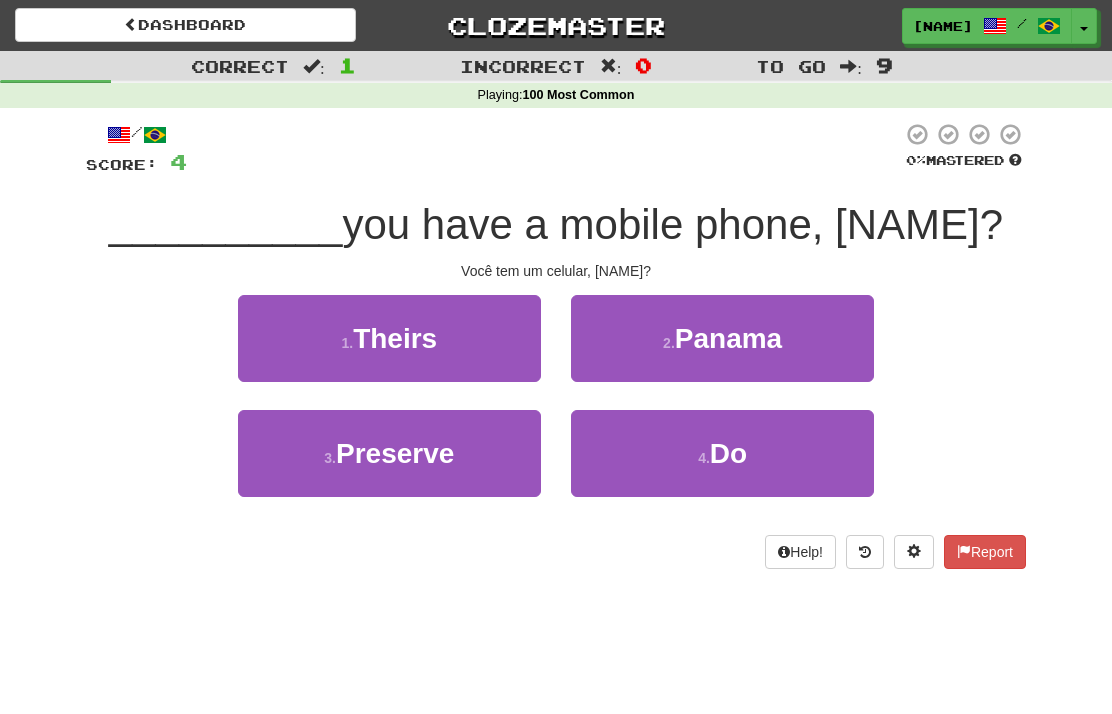 click on "1 .  Theirs 2 .  Panama" at bounding box center [556, 352] 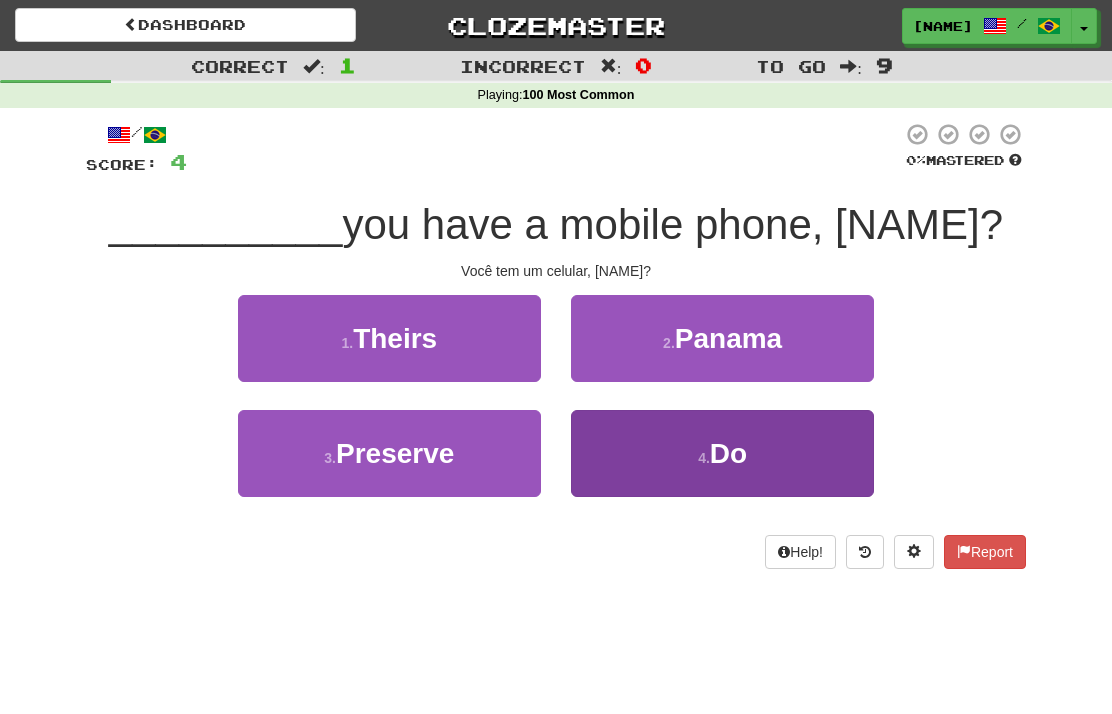 click on "4 .  Do" at bounding box center (722, 453) 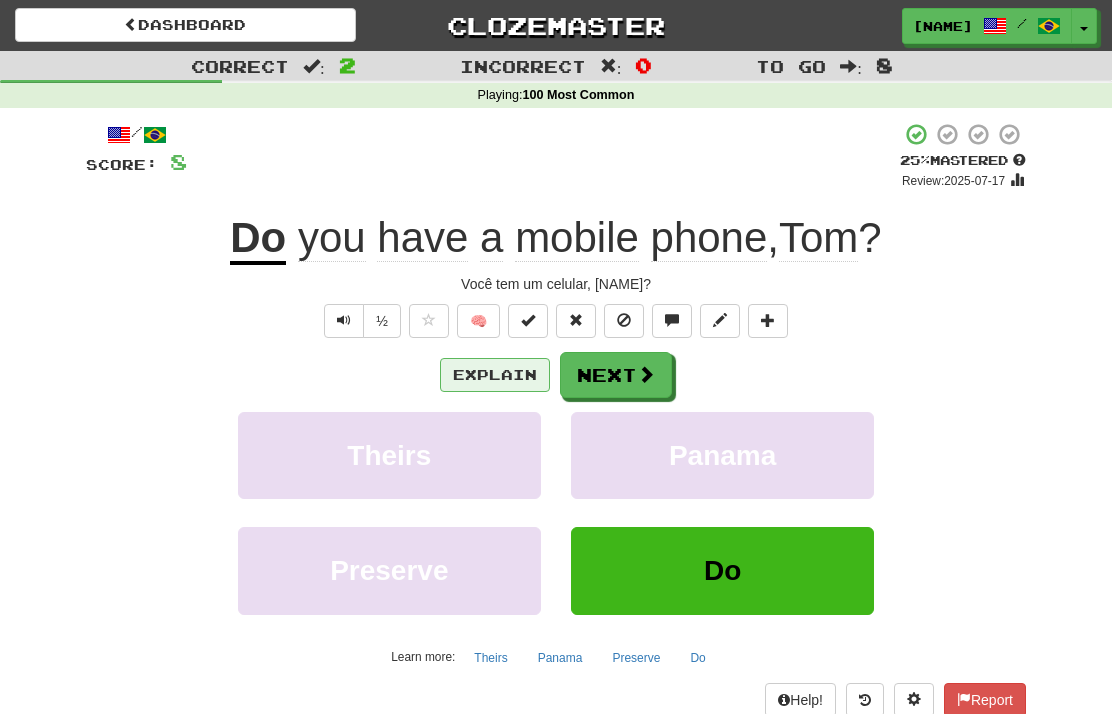 click on "Explain" at bounding box center [495, 375] 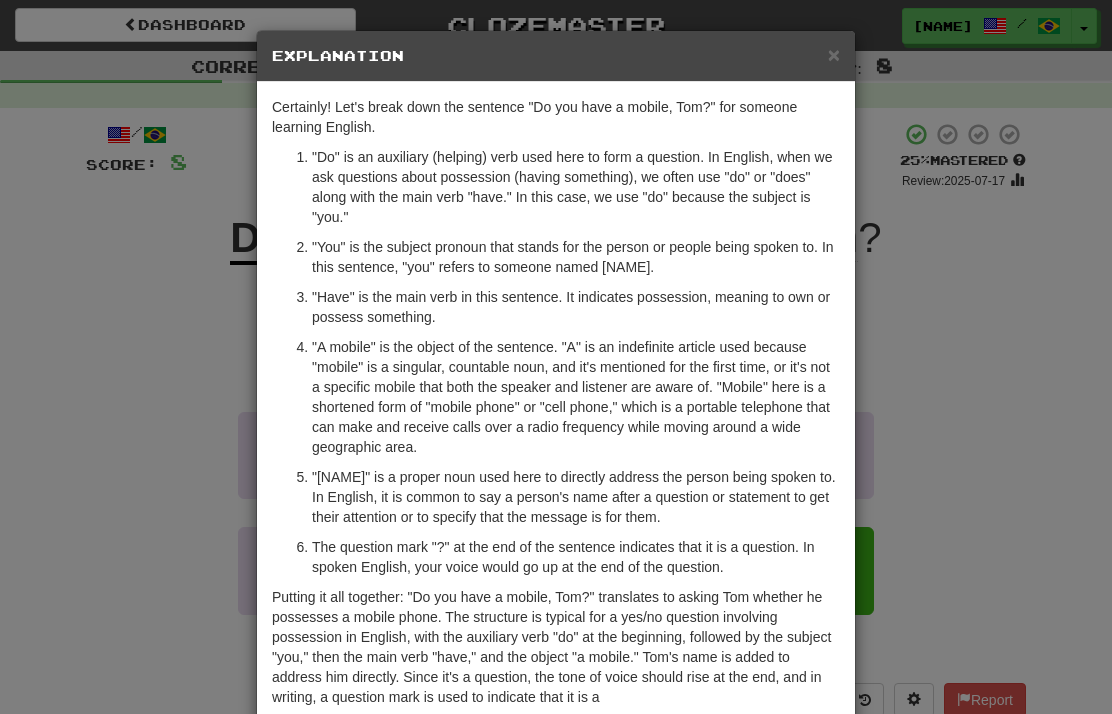 click on "× Explanation Certainly! Let's break down the sentence "Do you have a mobile, Tom?" for someone learning English.
"Do" is an auxiliary (helping) verb used here to form a question. In English, when we ask questions about possession (having something), we often use "do" or "does" along with the main verb "have." In this case, we use "do" because the subject is "you."
"You" is the subject pronoun that stands for the person or people being spoken to. In this sentence, "you" refers to someone named Tom.
"Have" is the main verb in this sentence. It indicates possession, meaning to own or possess something.
"Tom" is a proper noun used here to directly address the person being spoken to. In English, it is common to say a person's name after a question or statement to get their attention or to specify that the message is for them.
The question mark "?" at the end of the sentence indicates that it is a question. In spoken English, your voice would go up at the end of the question." at bounding box center (556, 357) 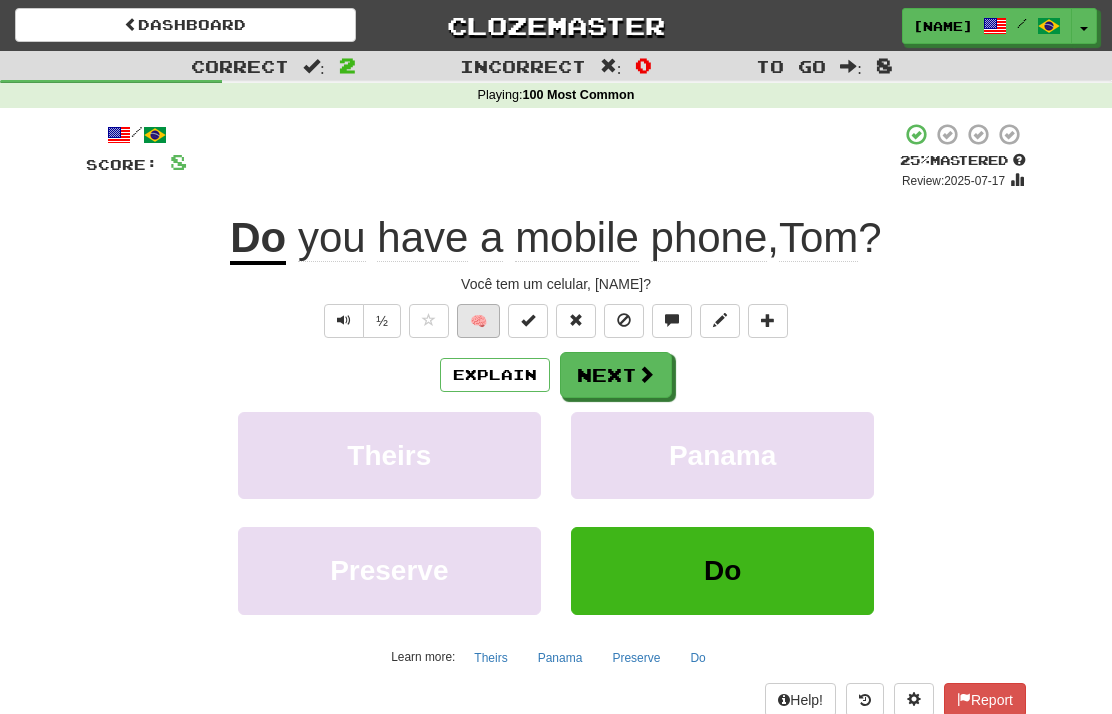 click on "🧠" at bounding box center [478, 321] 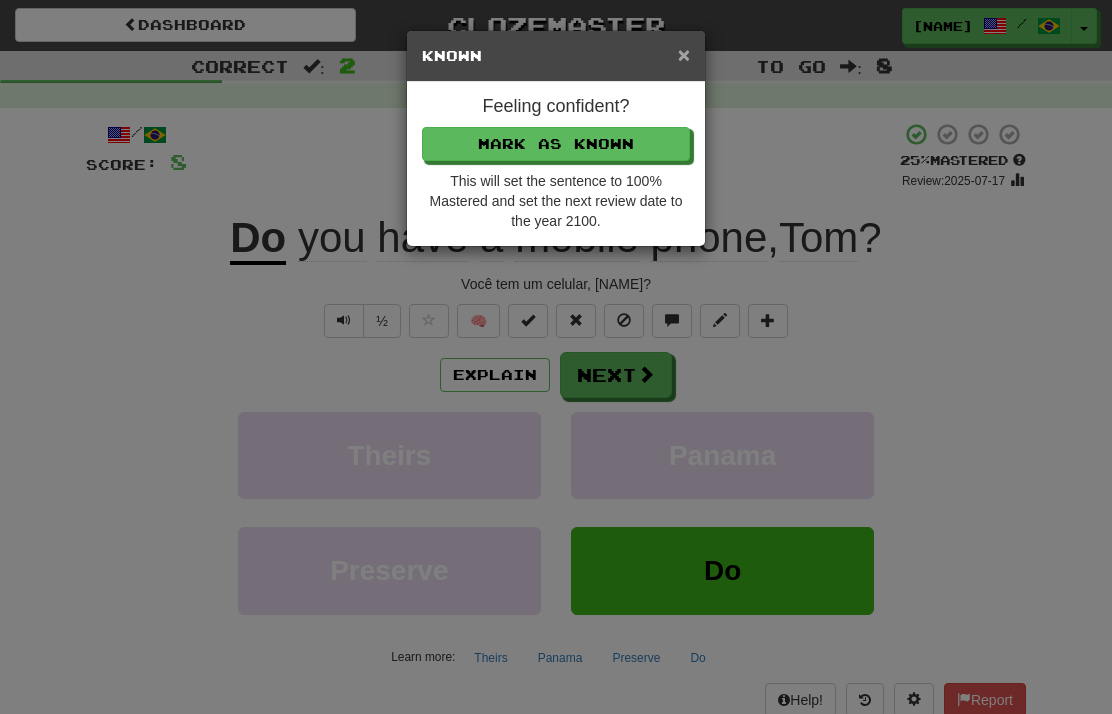 click on "×" at bounding box center [684, 54] 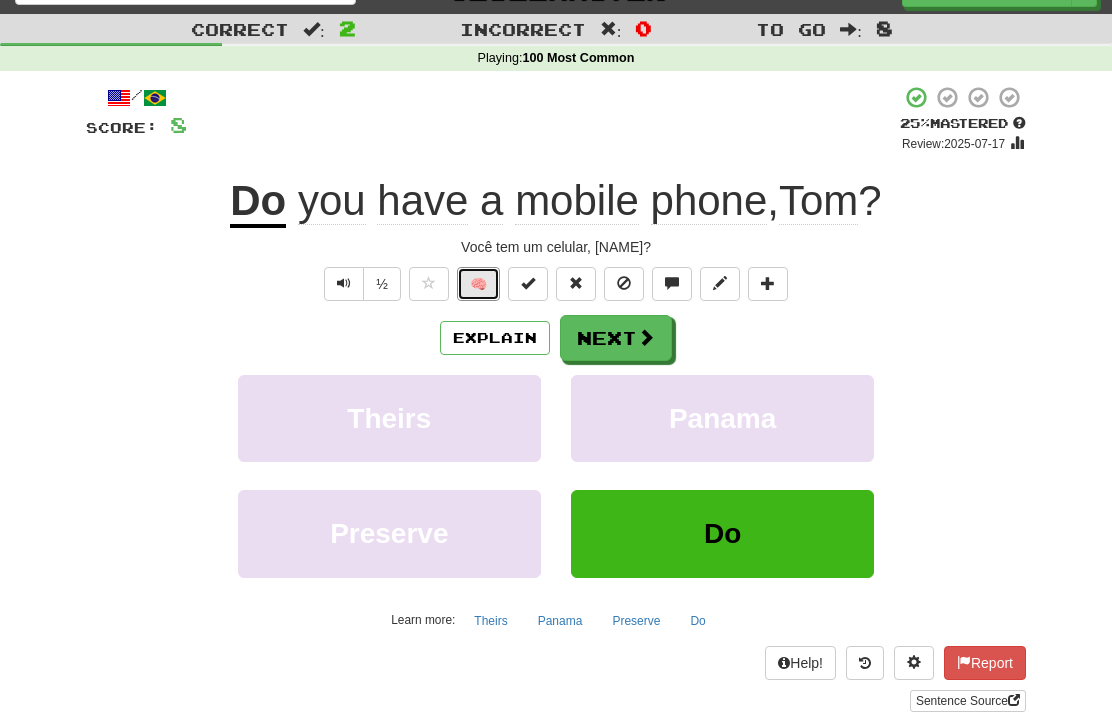 scroll, scrollTop: 37, scrollLeft: 0, axis: vertical 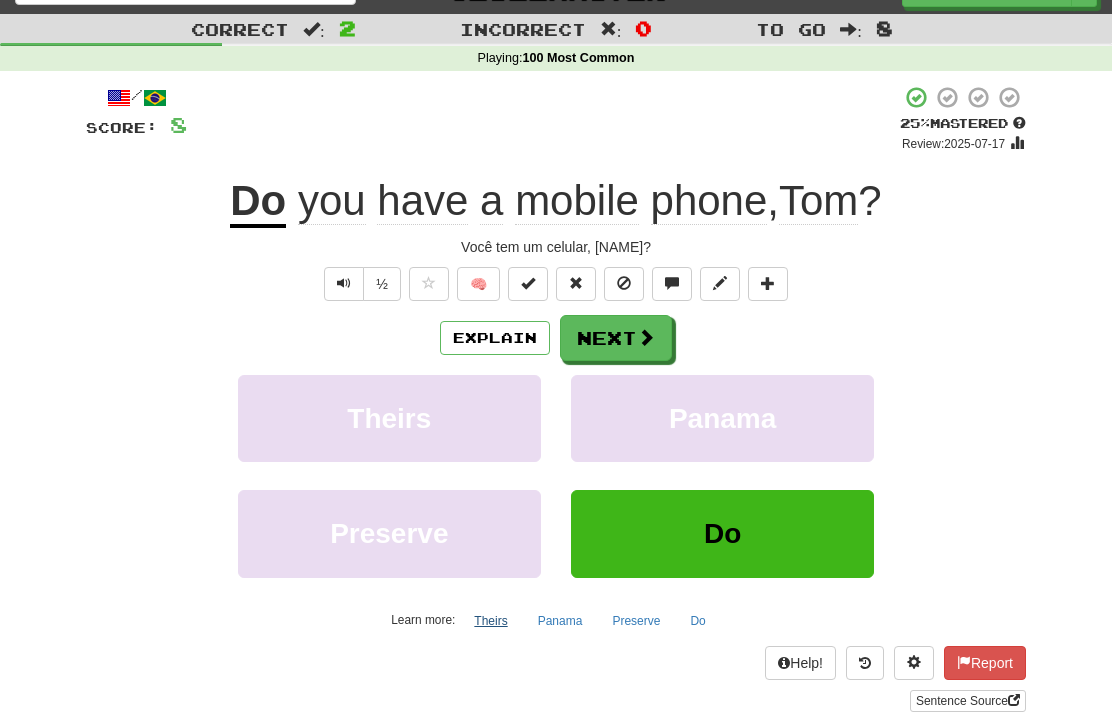 click on "Theirs" at bounding box center (490, 621) 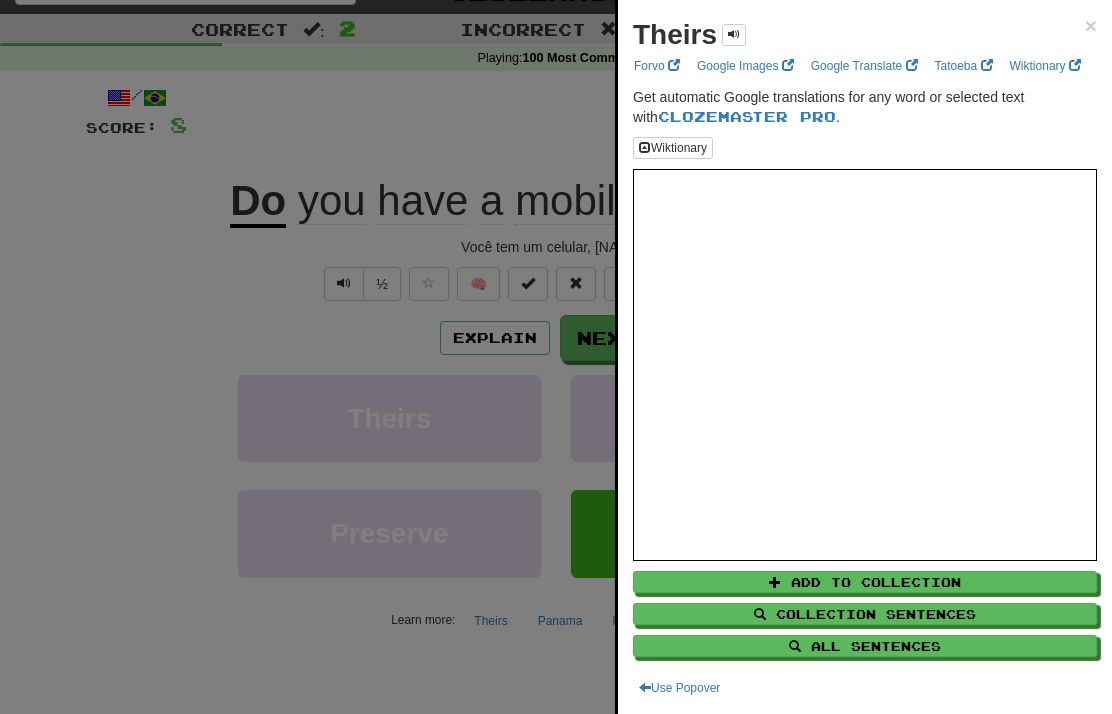 click at bounding box center (556, 357) 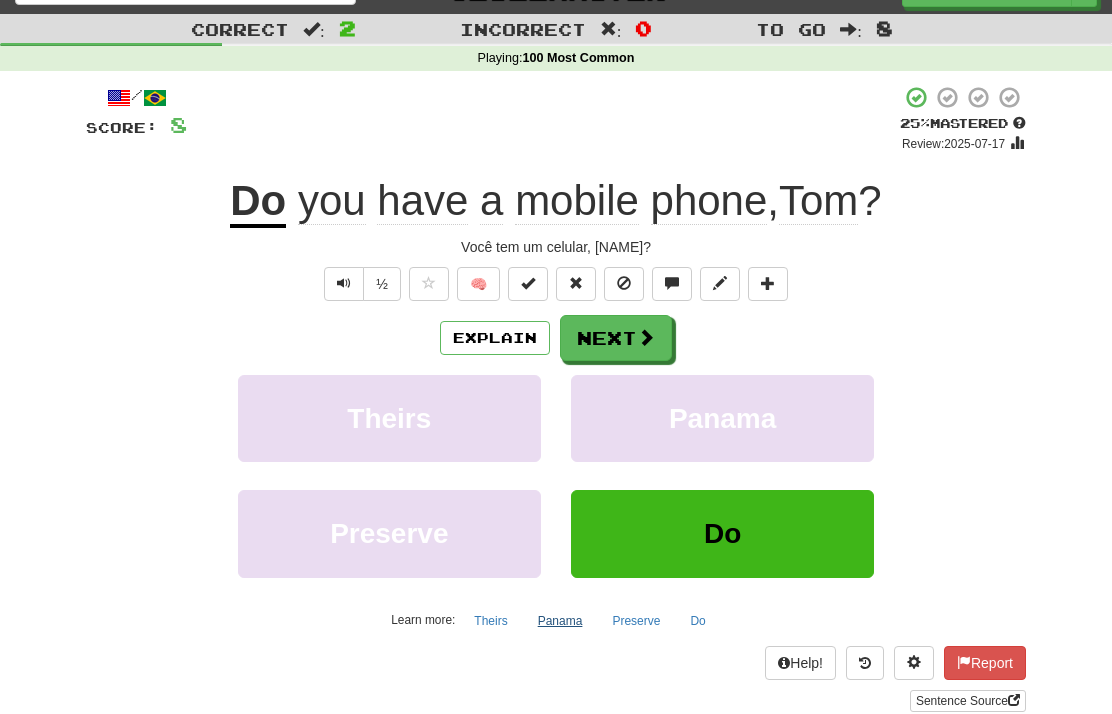 click on "Panama" at bounding box center (560, 621) 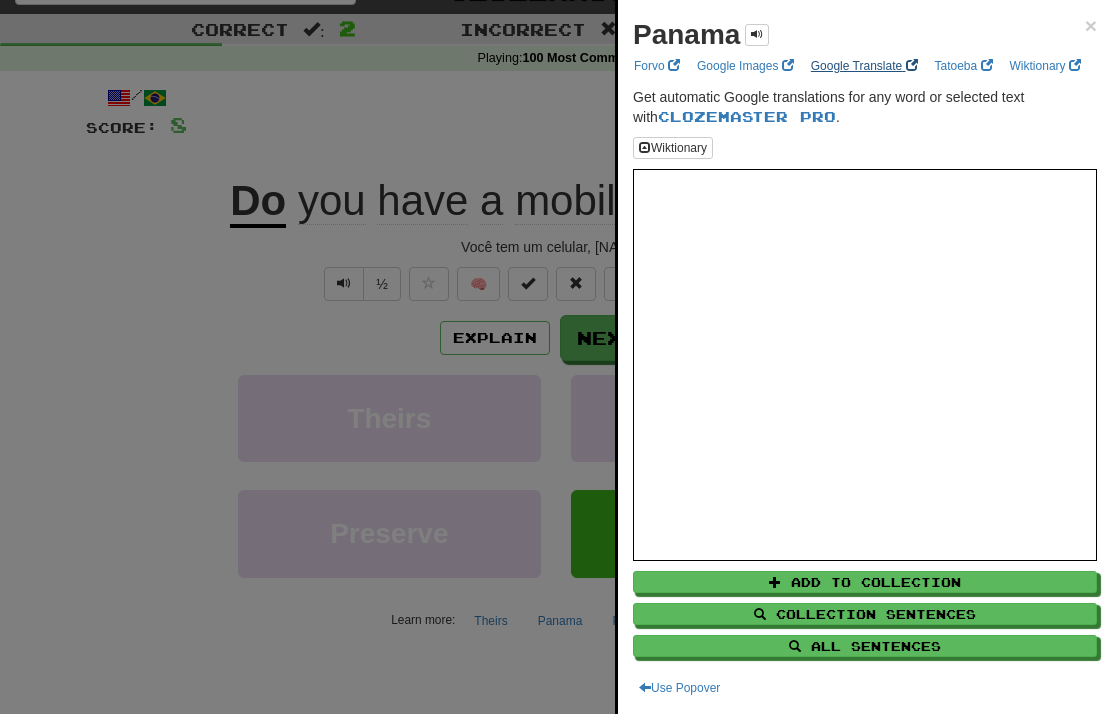 click on "Google Translate" at bounding box center [864, 66] 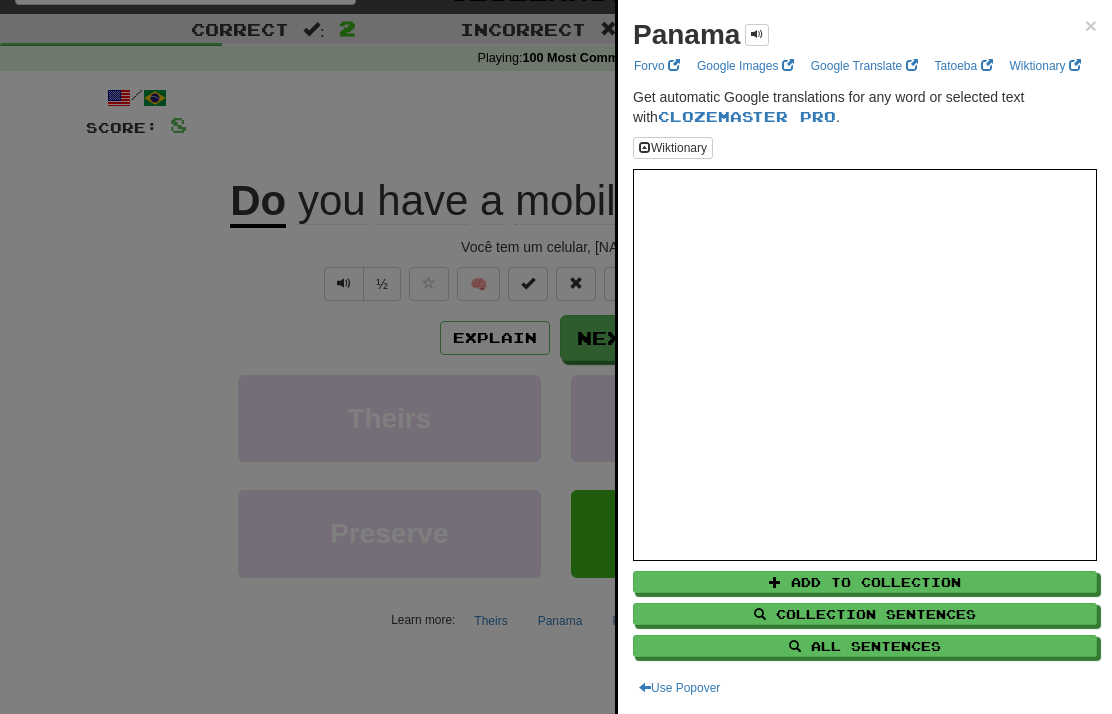 scroll, scrollTop: 117, scrollLeft: 0, axis: vertical 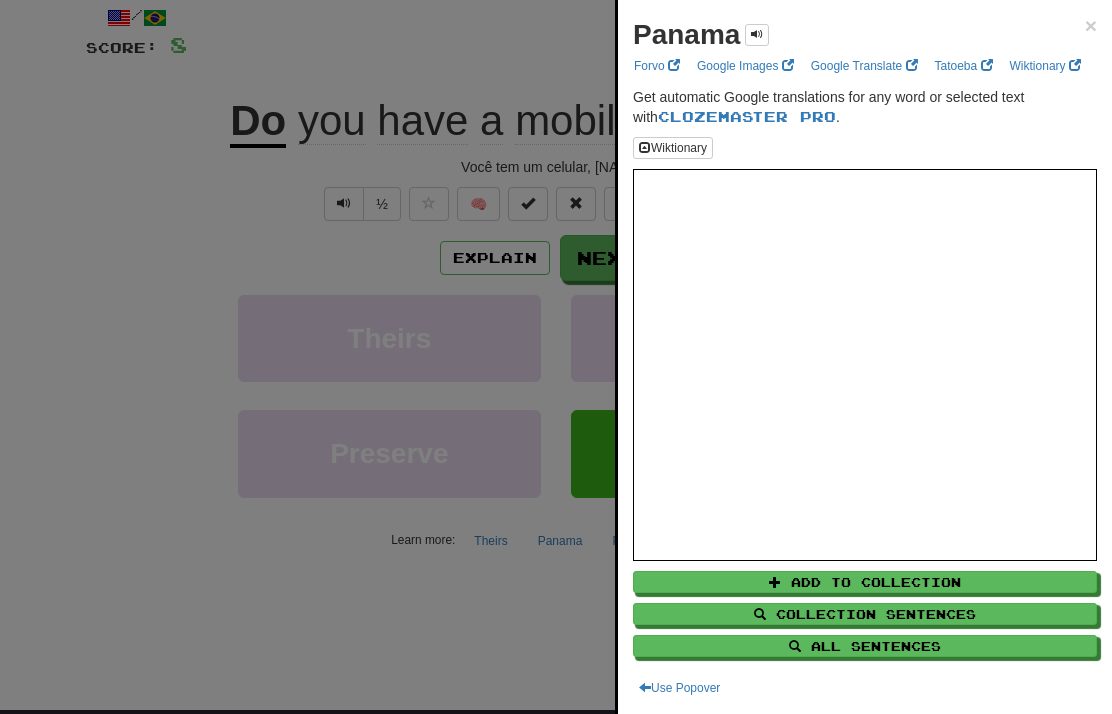 click at bounding box center (556, 357) 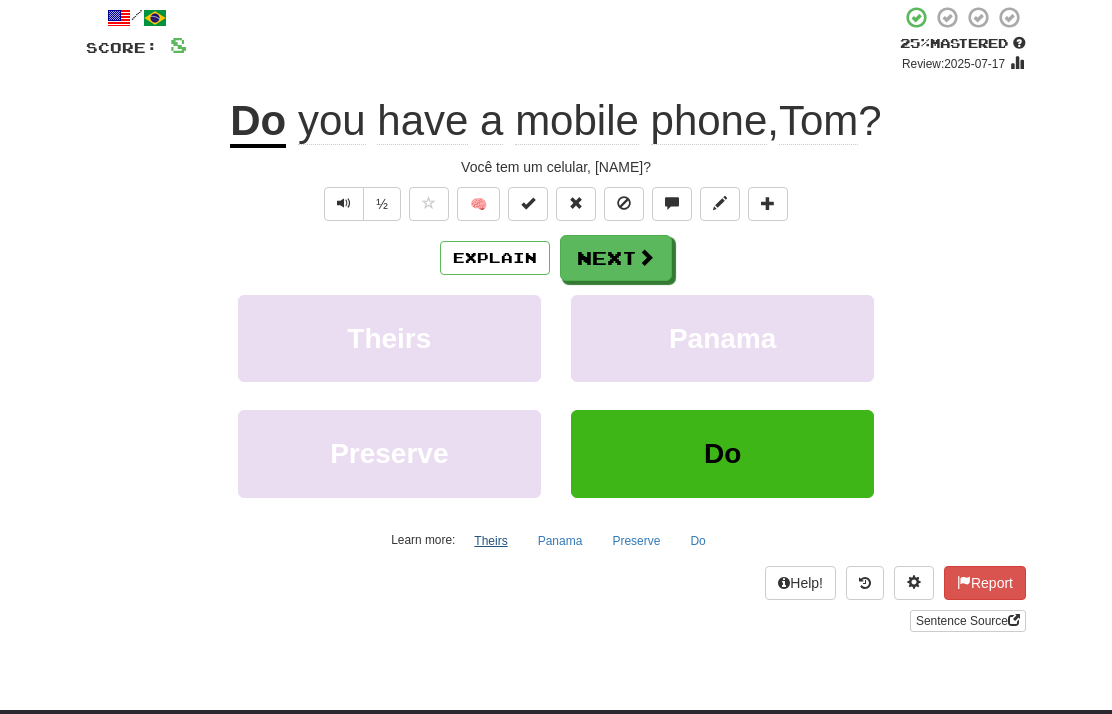 click on "Theirs" at bounding box center (490, 541) 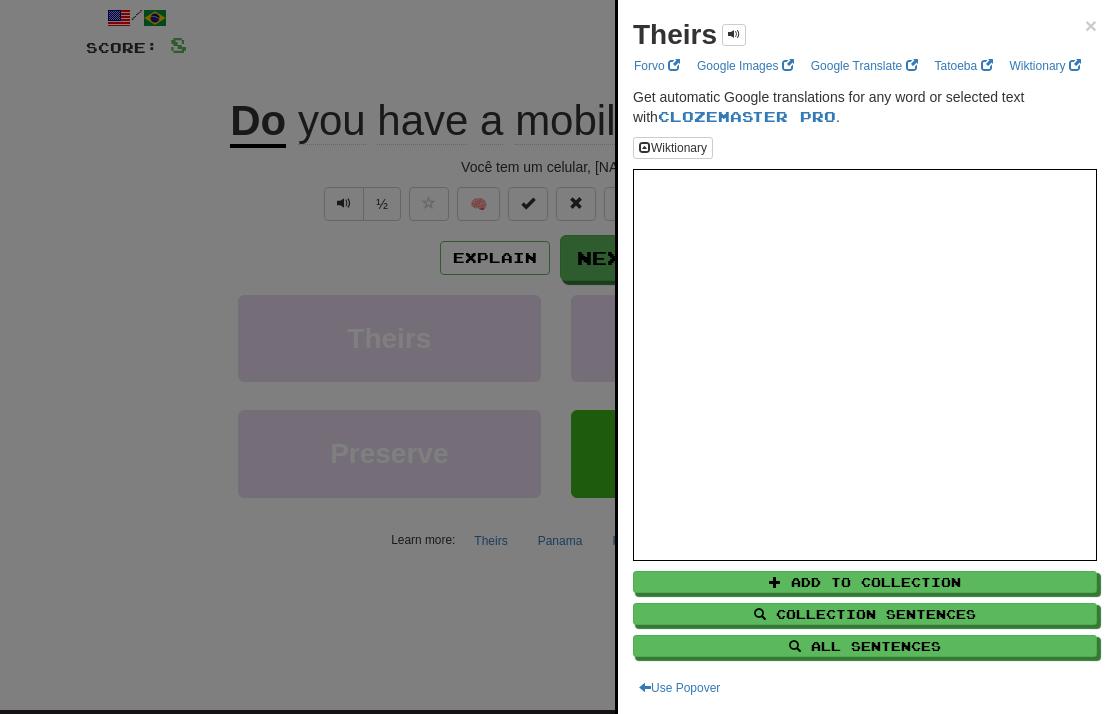 click at bounding box center (556, 357) 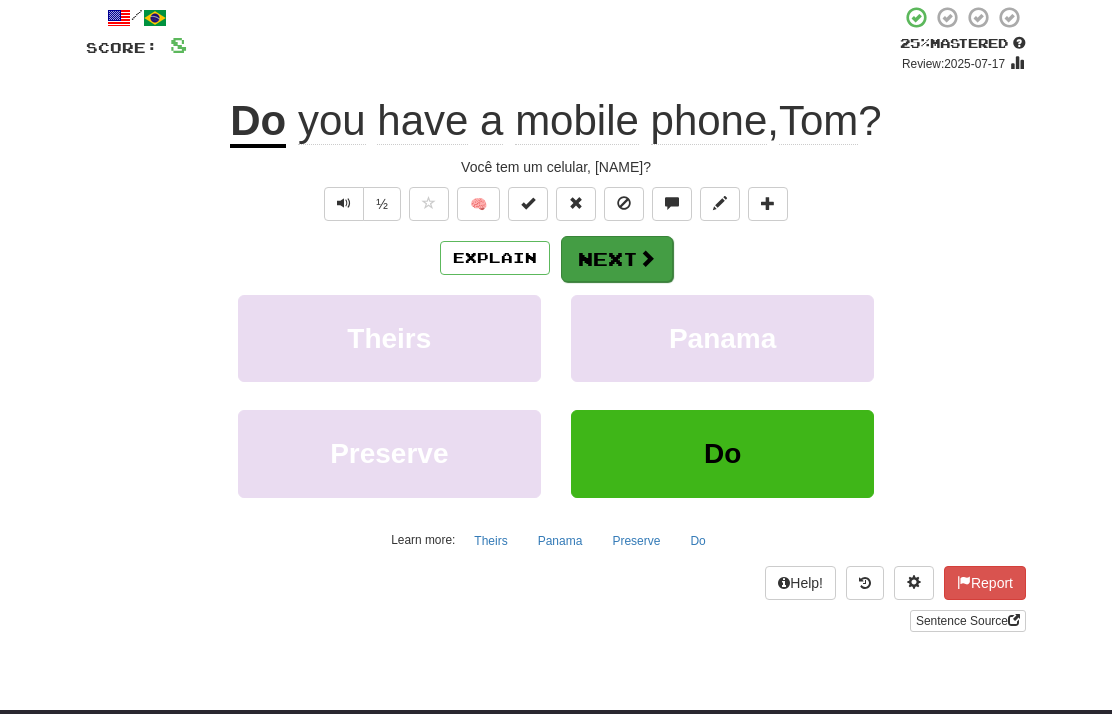 click on "Next" at bounding box center [617, 259] 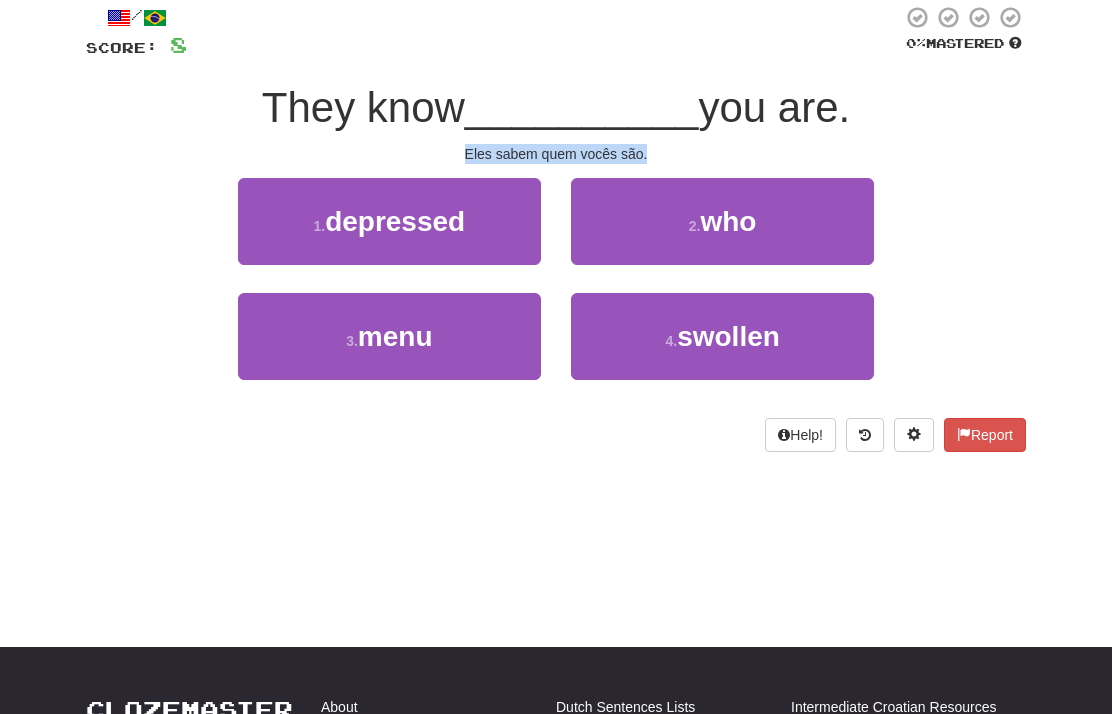 drag, startPoint x: 465, startPoint y: 155, endPoint x: 655, endPoint y: 155, distance: 190 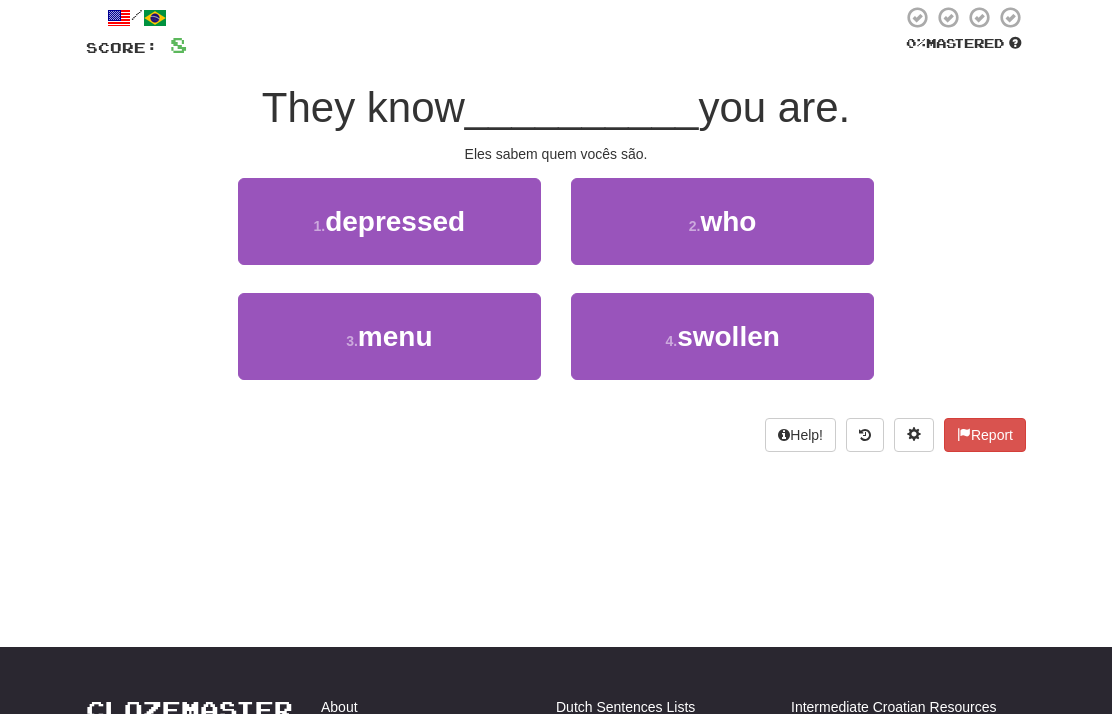 click on "1 .  depressed 2 .  who" at bounding box center (556, 235) 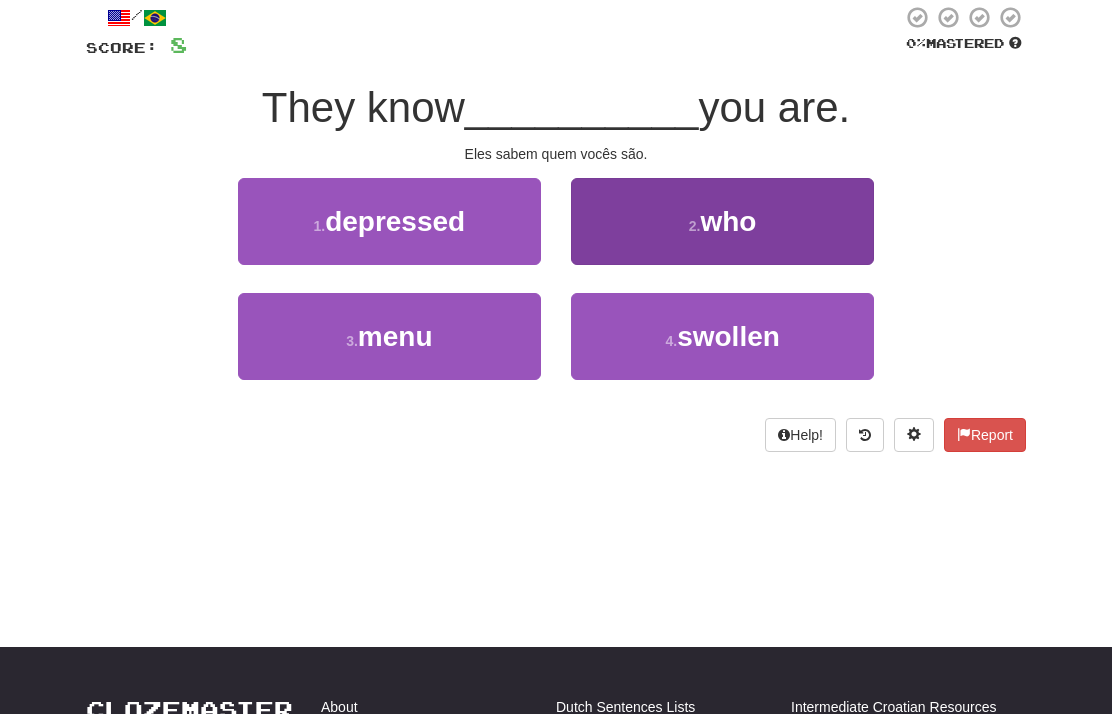 click on "2 .  who" at bounding box center [722, 221] 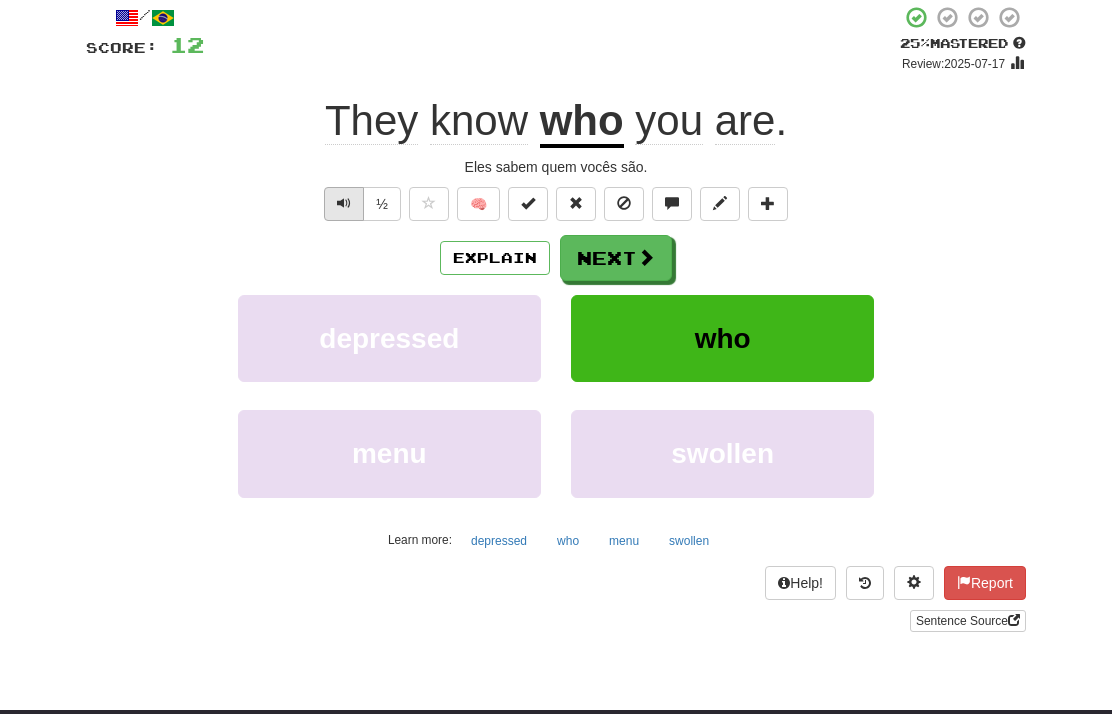 click at bounding box center (344, 204) 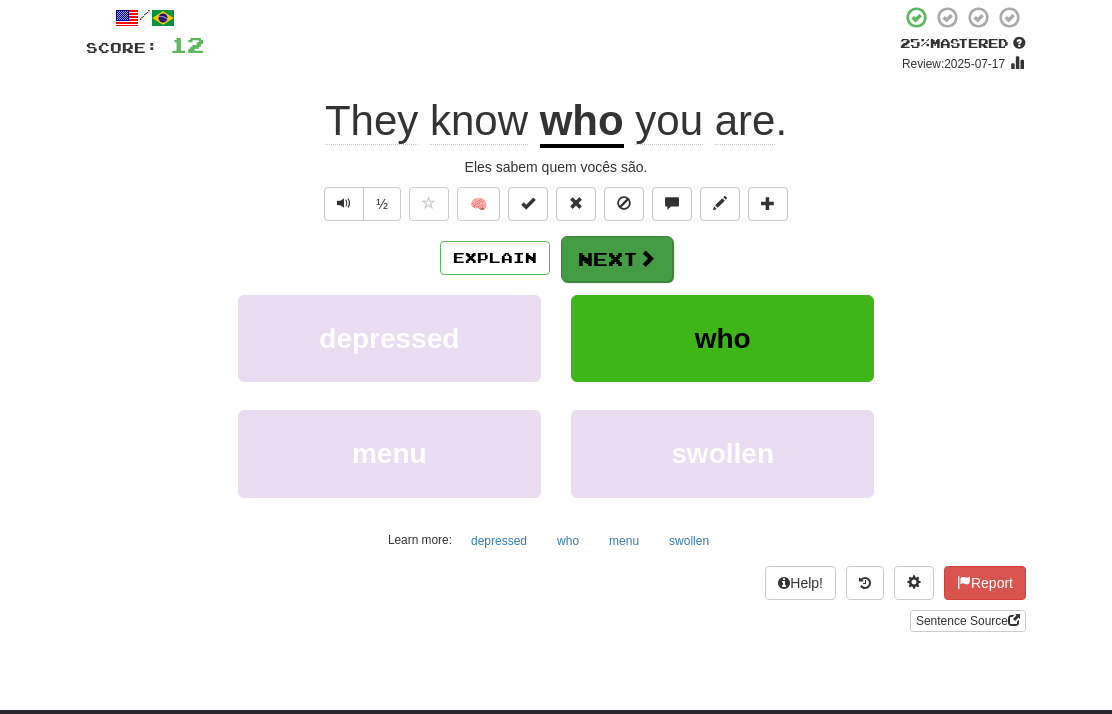 click on "Next" at bounding box center (617, 259) 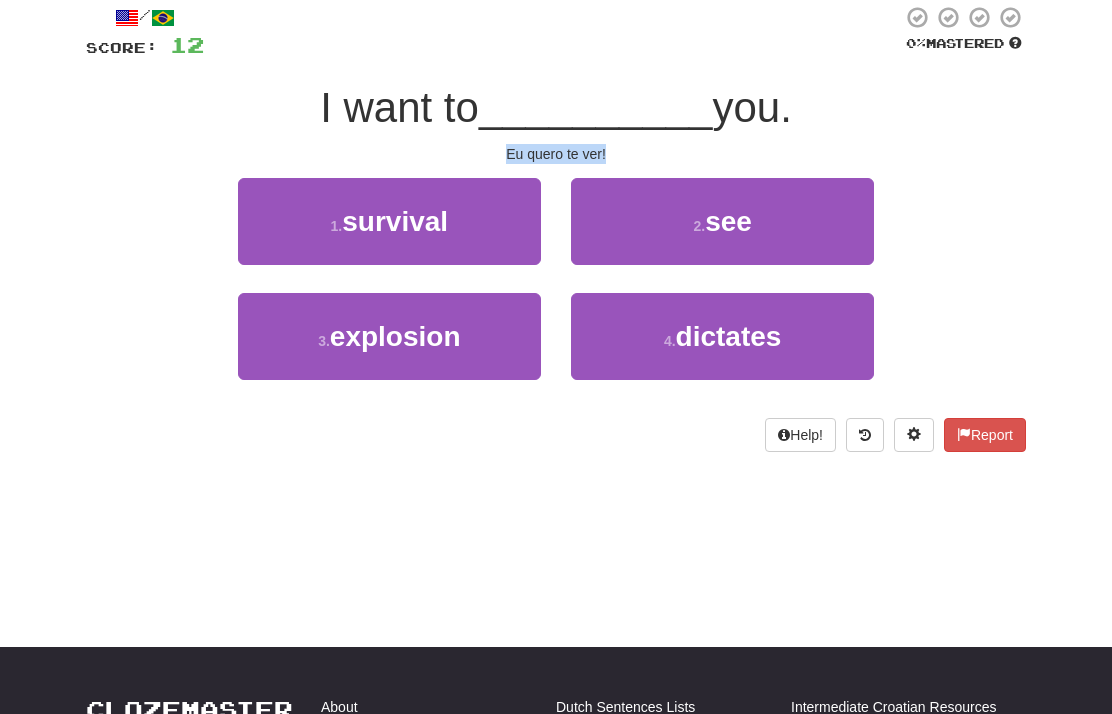 drag, startPoint x: 507, startPoint y: 150, endPoint x: 628, endPoint y: 146, distance: 121.0661 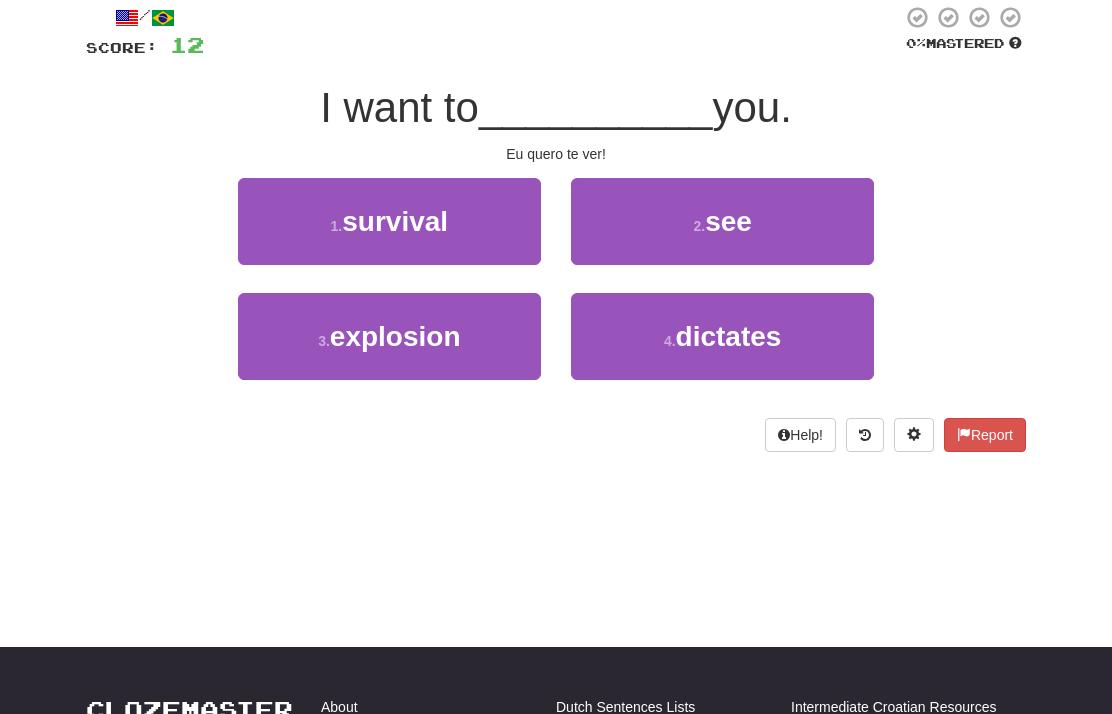 click on "1 .  survival 2 .  see" at bounding box center (556, 235) 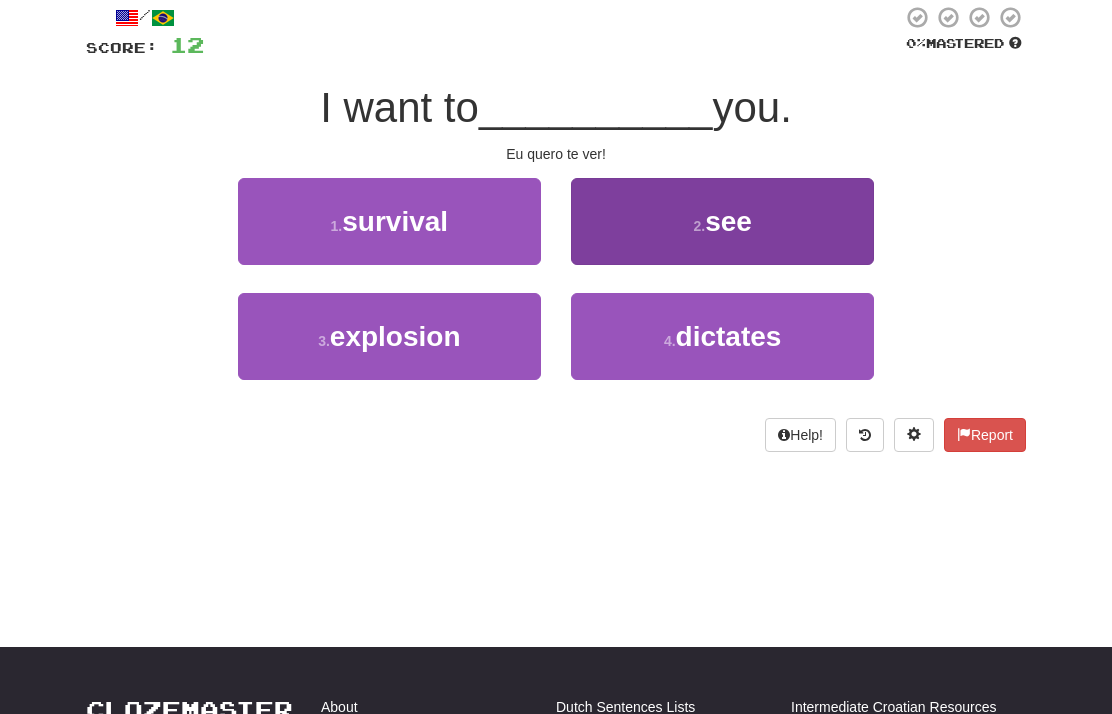 click on "2 .  see" at bounding box center (722, 221) 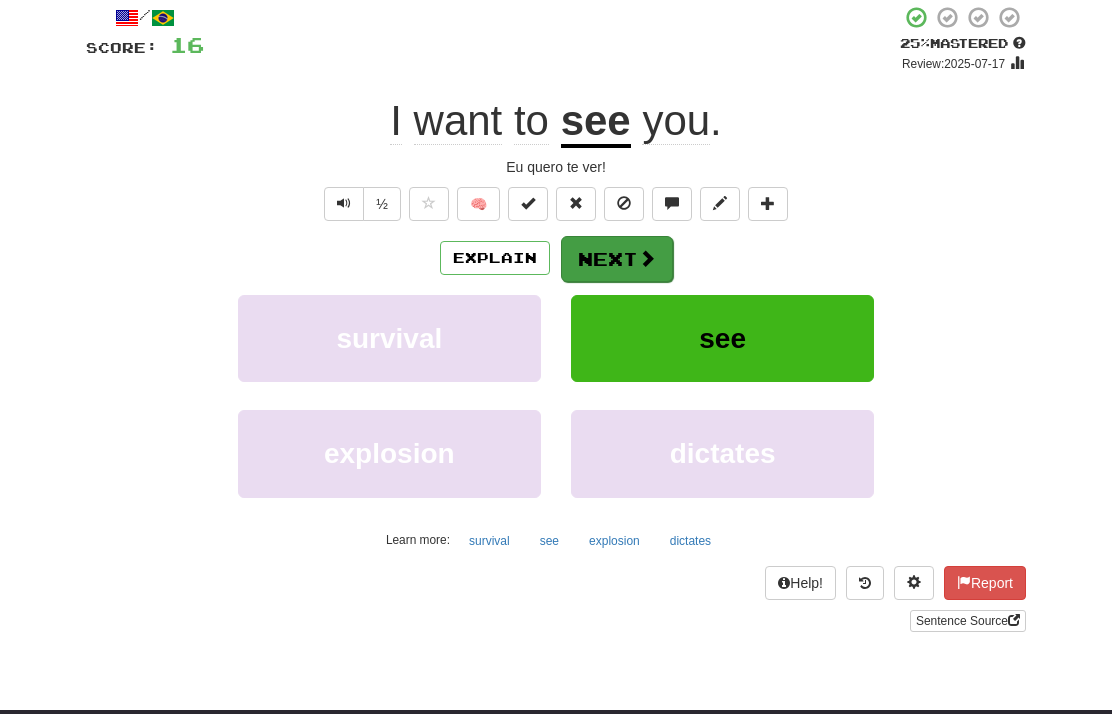 click on "Next" at bounding box center (617, 259) 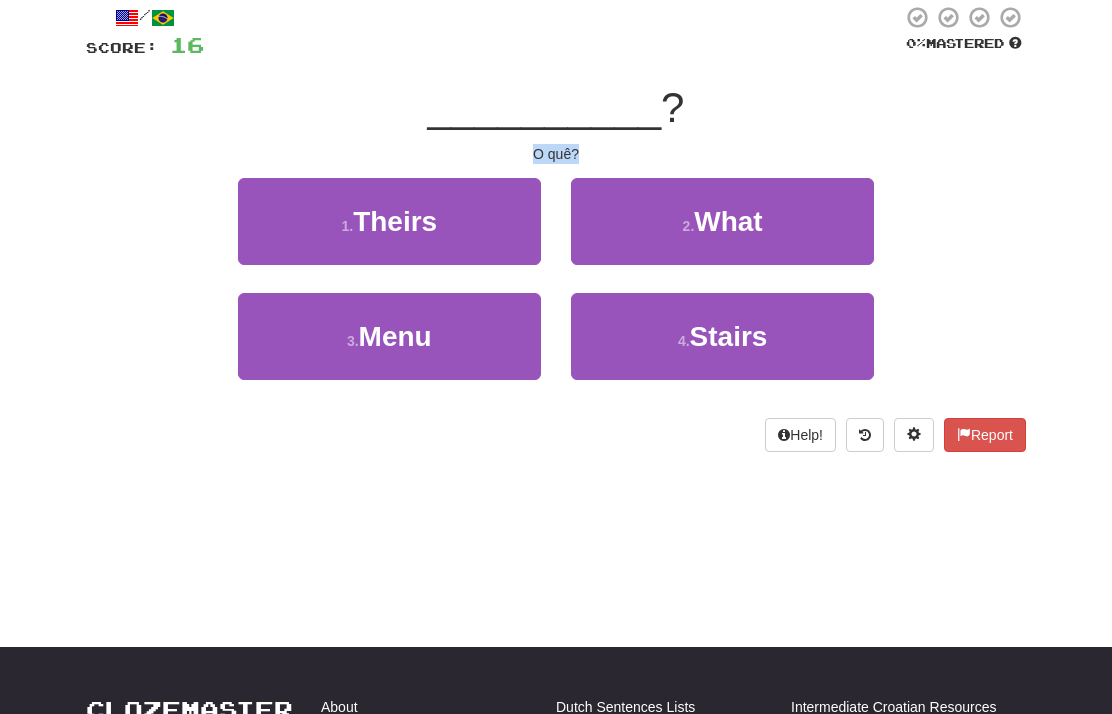 drag, startPoint x: 532, startPoint y: 146, endPoint x: 591, endPoint y: 155, distance: 59.682495 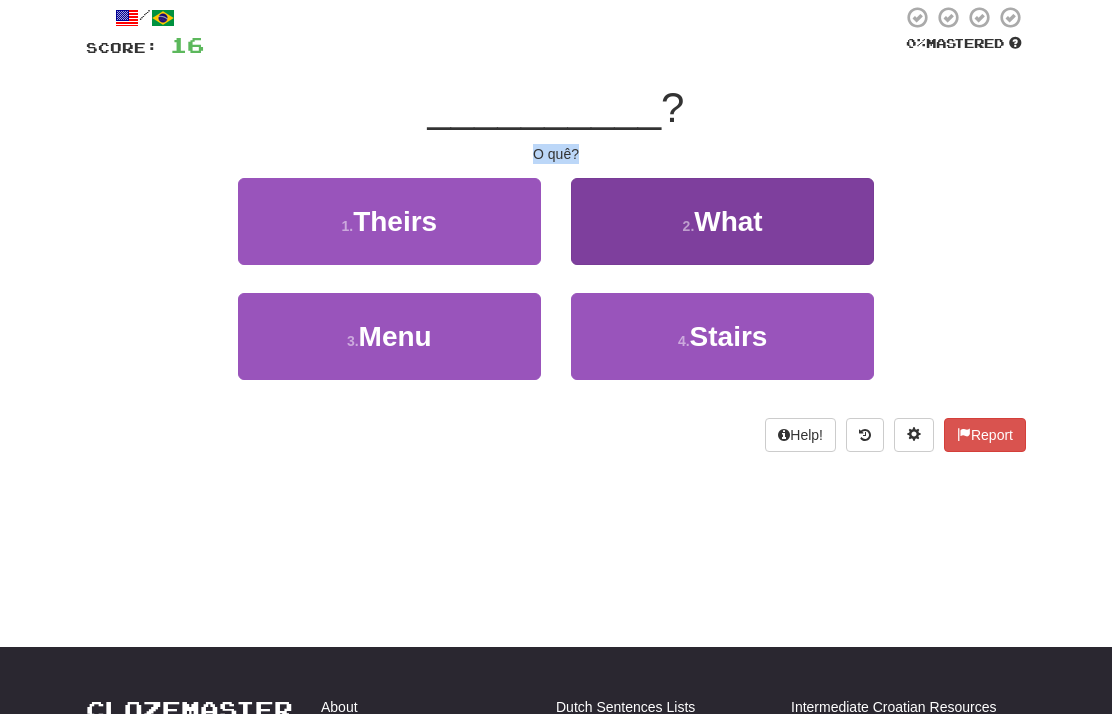 click on "2 .  What" at bounding box center (722, 221) 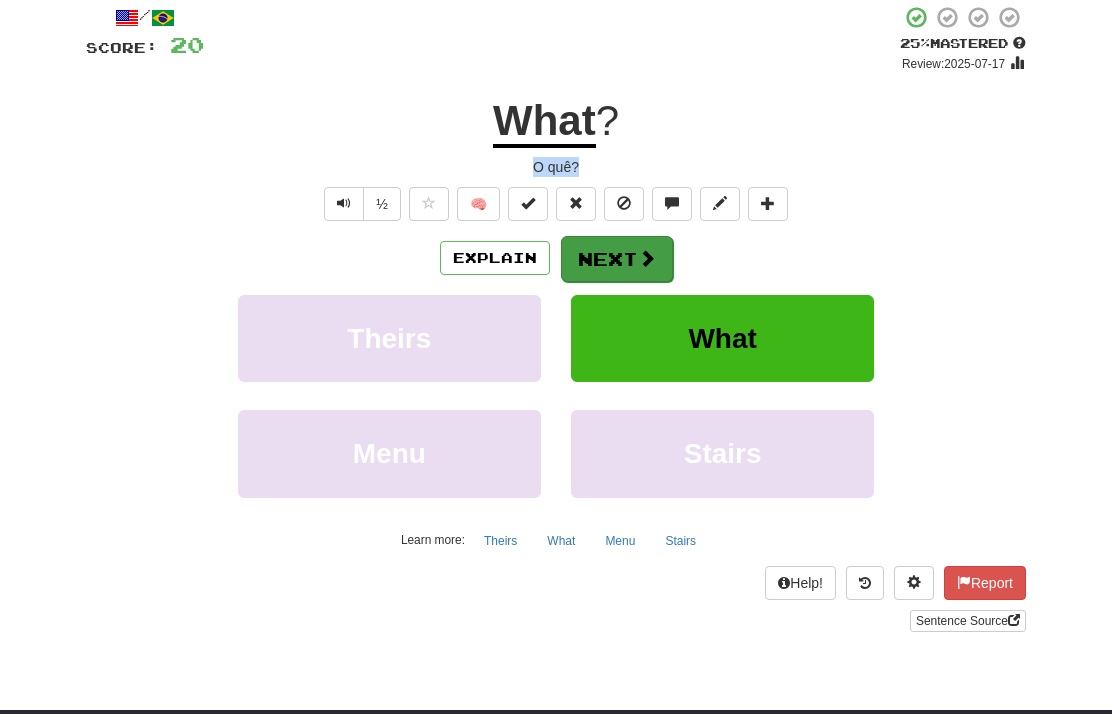 click on "Next" at bounding box center (617, 259) 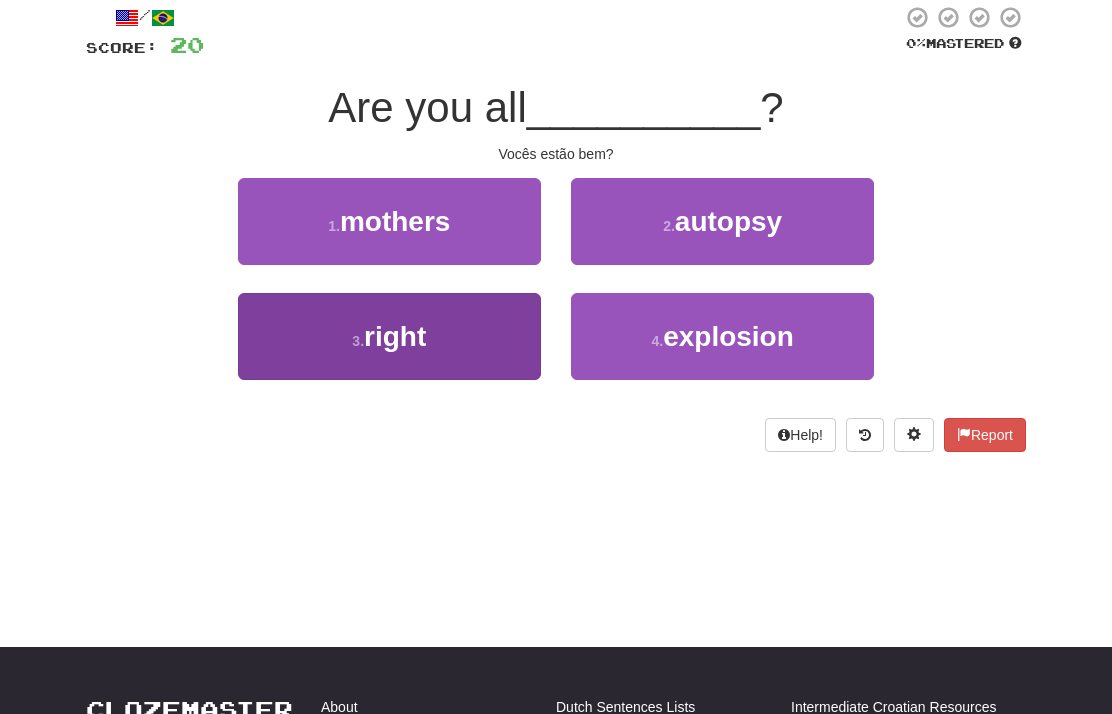 click on "3 .  right" at bounding box center (389, 336) 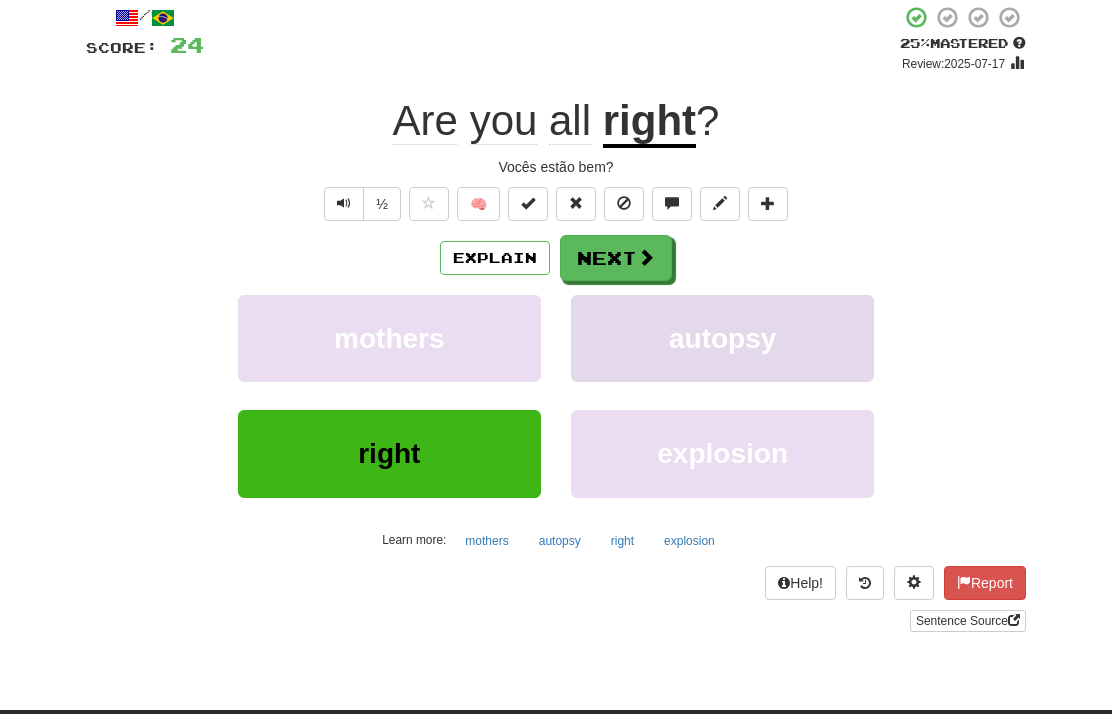 click on "autopsy" at bounding box center [722, 338] 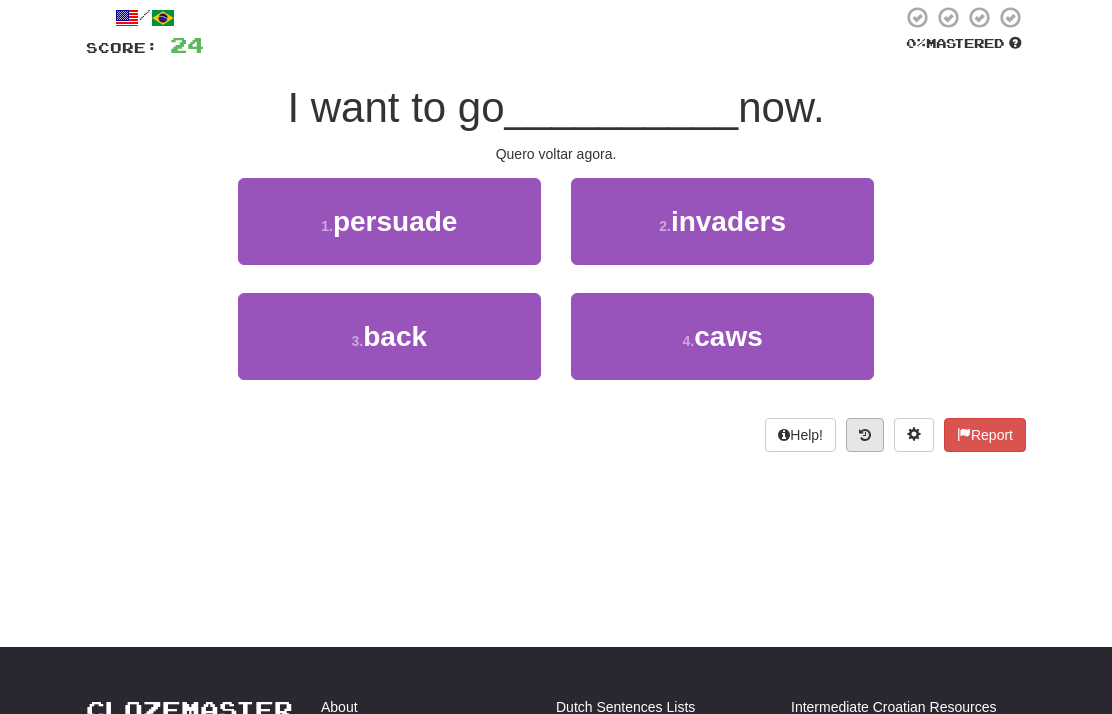 click at bounding box center [865, 435] 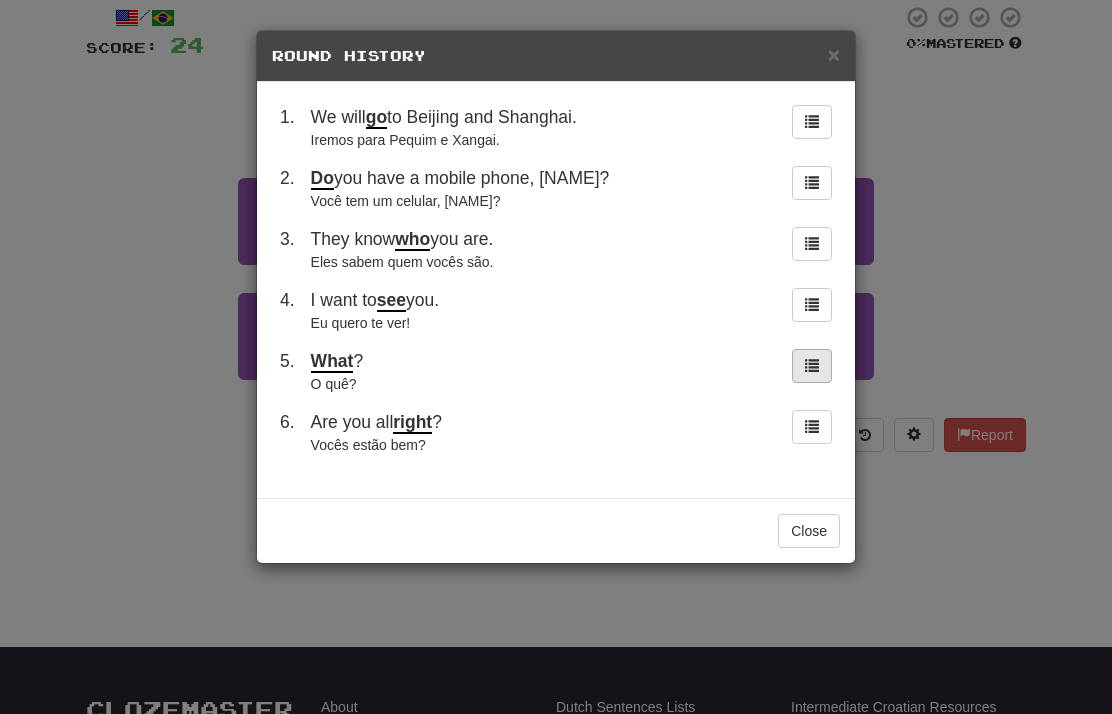 click at bounding box center (812, 366) 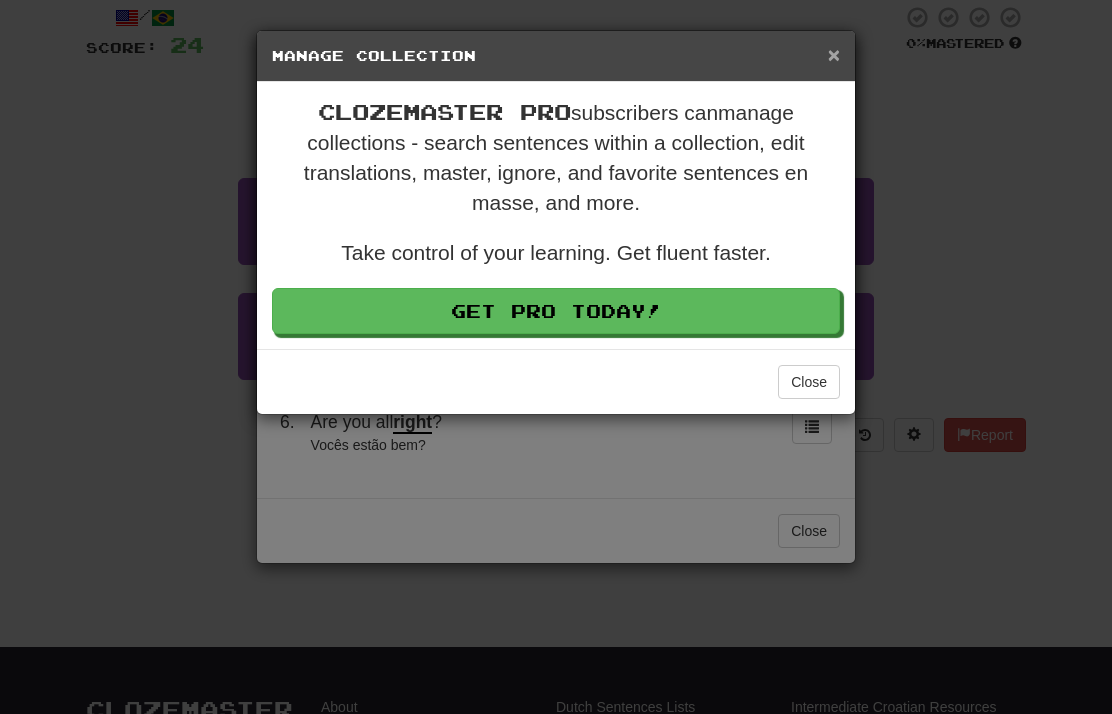 click on "×" at bounding box center [834, 54] 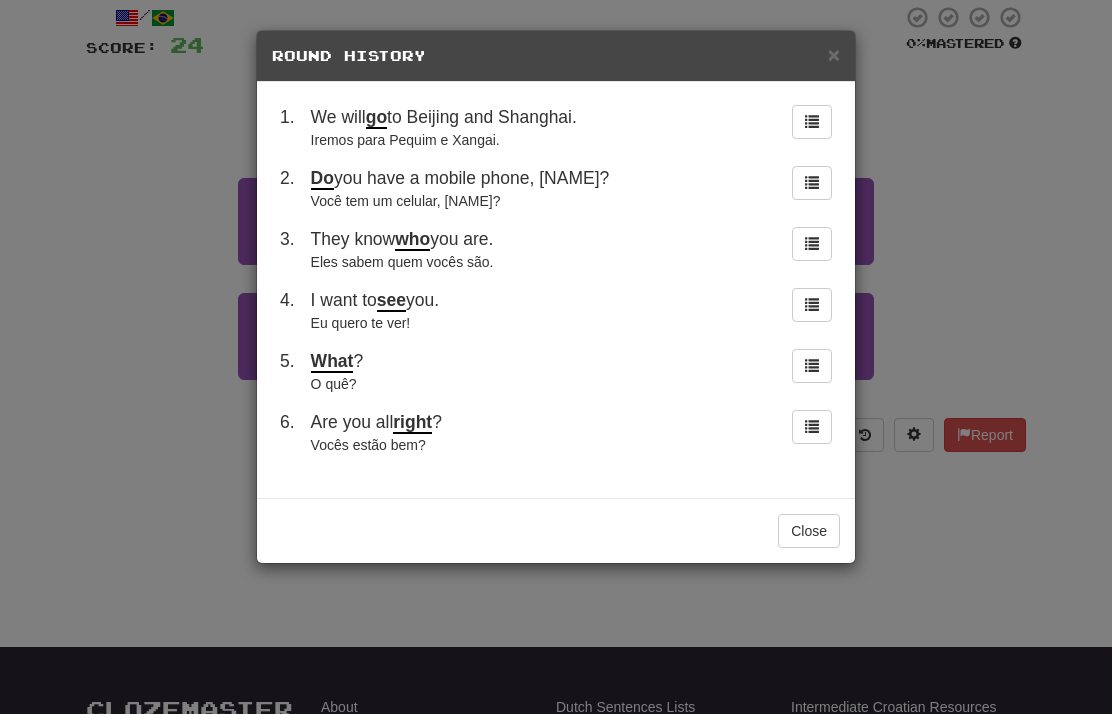 click on "× Round History 1 . We will  go  to Beijing and Shanghai. Iremos para Pequim e Xangai. 2 . Do  you have a mobile phone, Tom? Você tem um celular, Tom? 3 . They know  who  you are. Eles sabem quem vocês são. 4 . I want to  see  you. Eu quero te ver! 5 . What ? O quê? 6 . Are you all  right ? Vocês estão bem? Close" at bounding box center (556, 357) 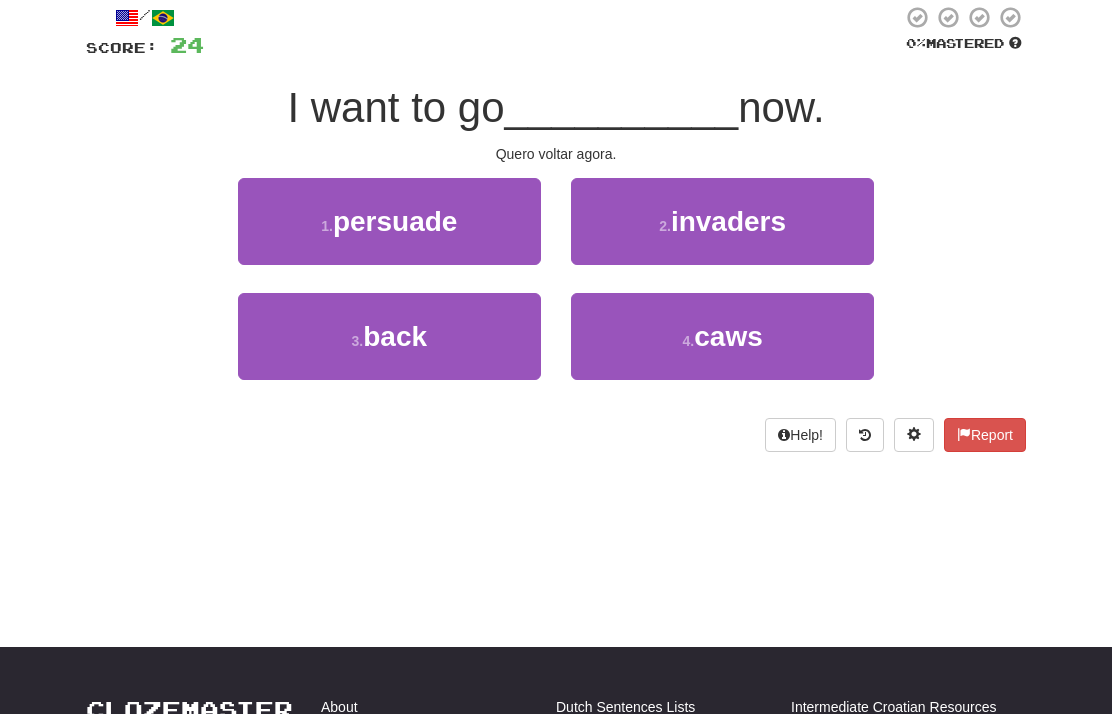 drag, startPoint x: 286, startPoint y: 105, endPoint x: 833, endPoint y: 99, distance: 547.0329 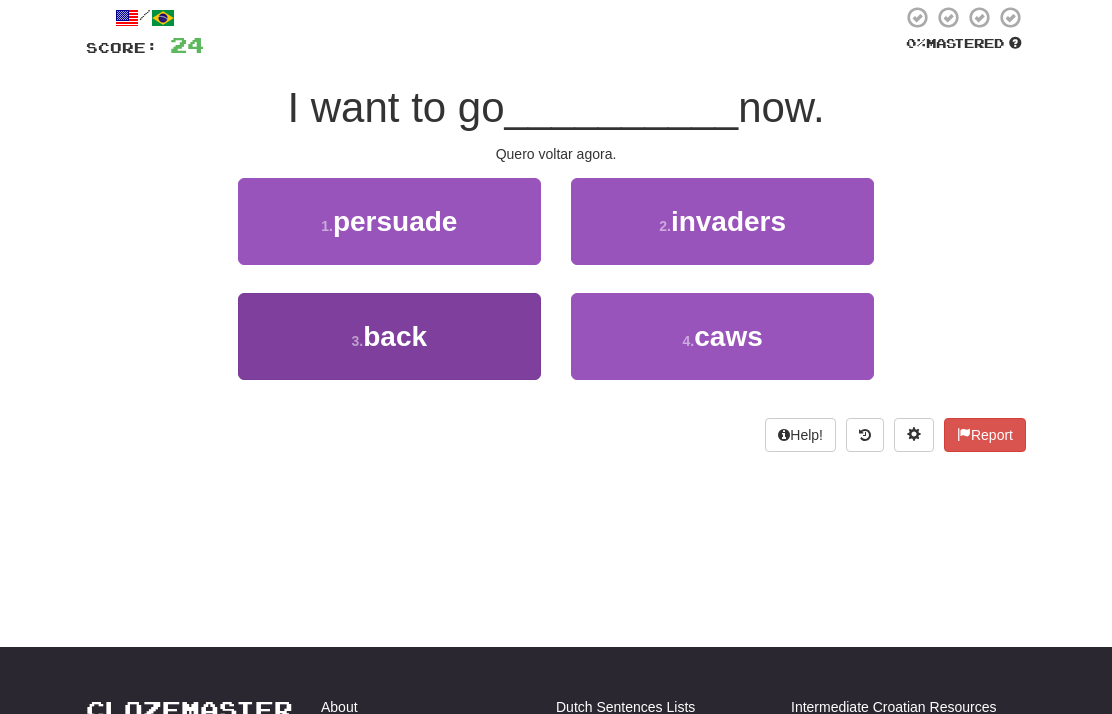 click on "3 .  back" at bounding box center (389, 336) 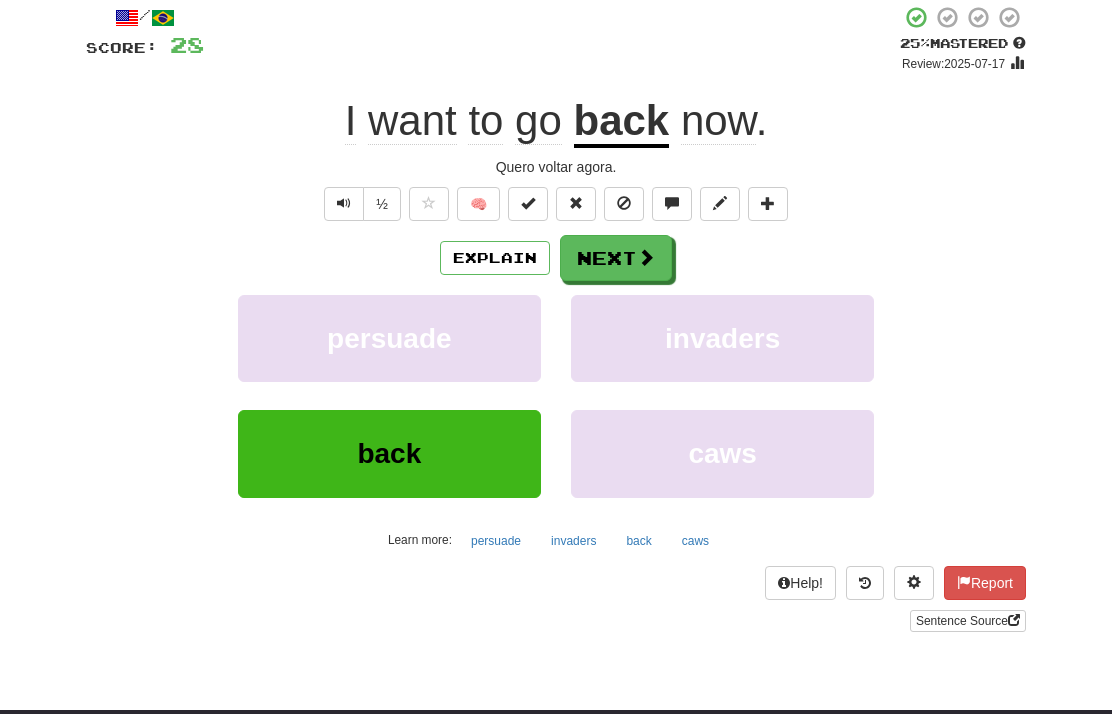 click on "Quero voltar agora." at bounding box center [556, 167] 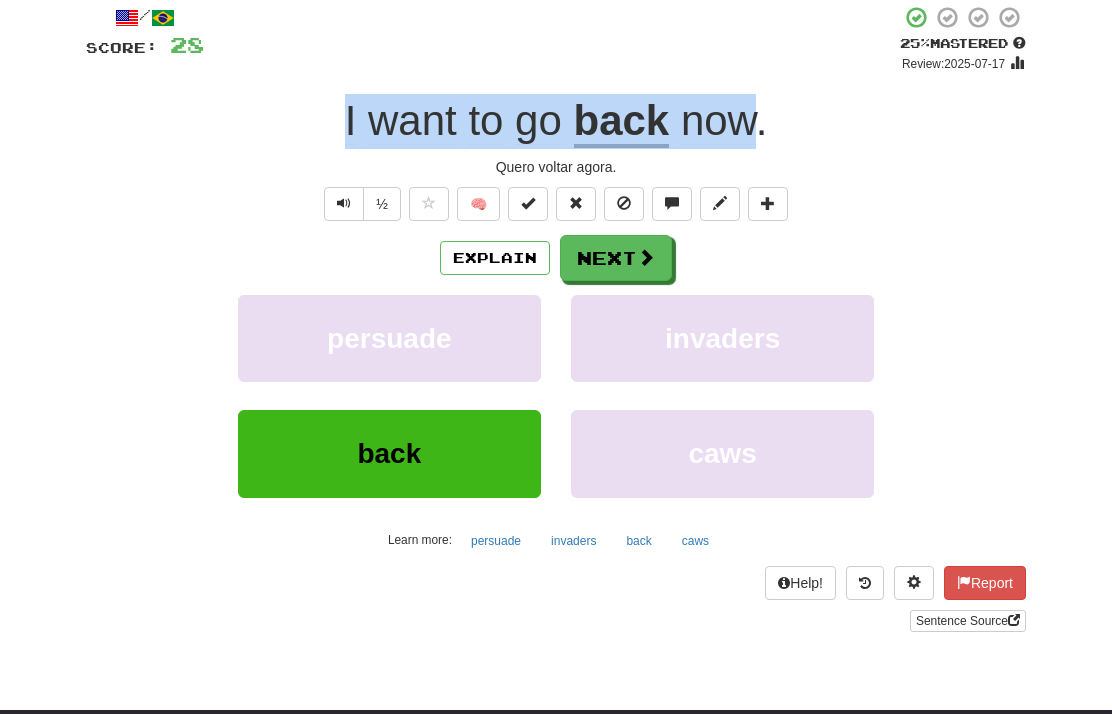 drag, startPoint x: 338, startPoint y: 112, endPoint x: 757, endPoint y: 118, distance: 419.04297 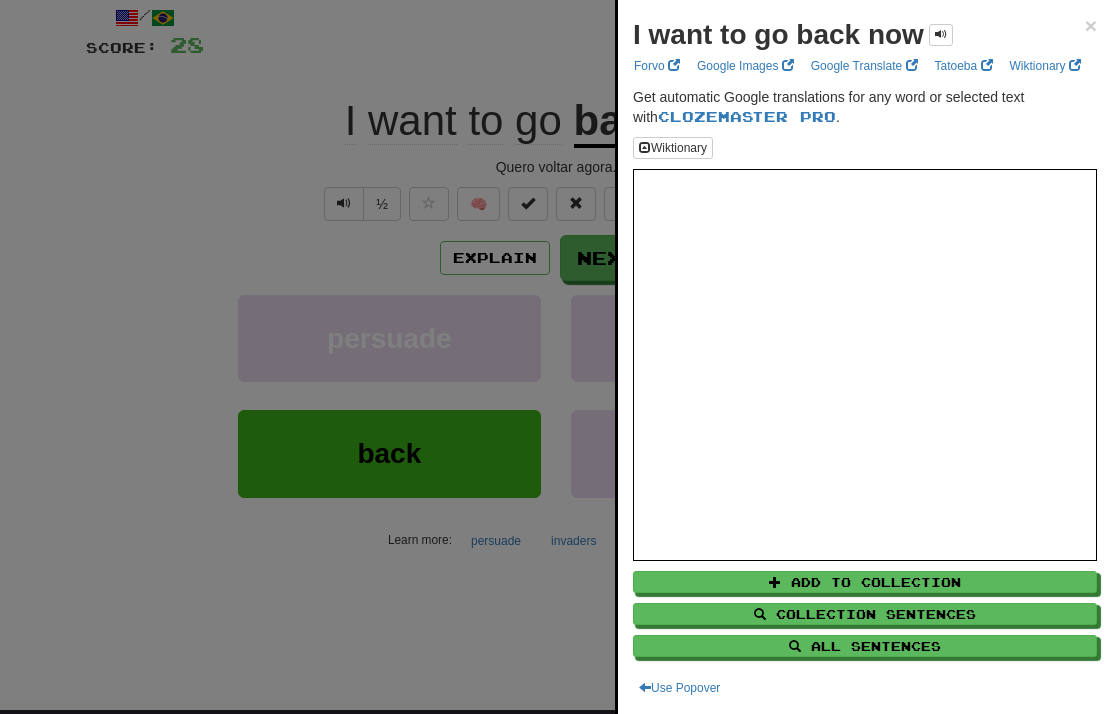 click at bounding box center [556, 357] 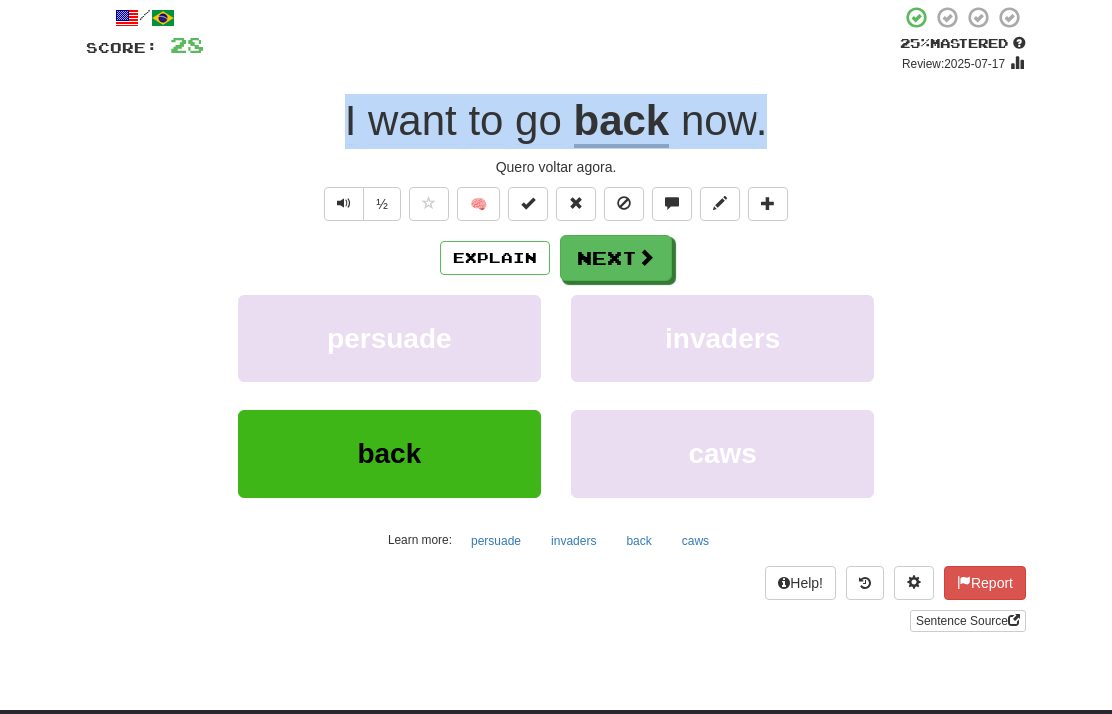 drag, startPoint x: 333, startPoint y: 117, endPoint x: 778, endPoint y: 127, distance: 445.11234 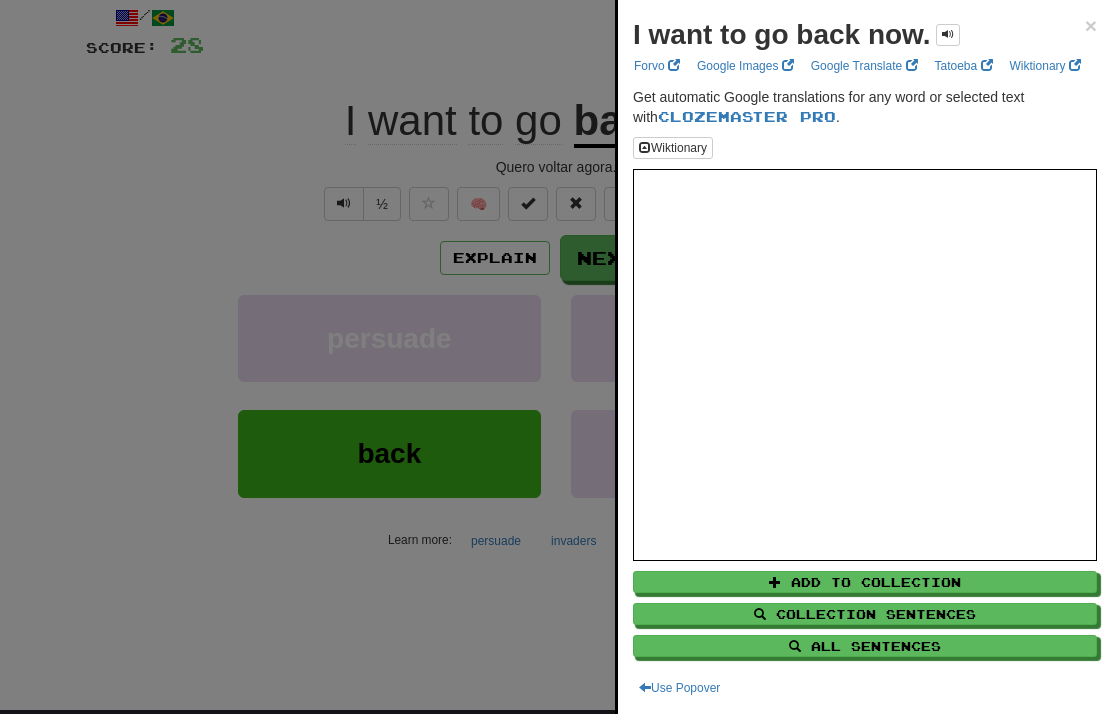 click at bounding box center (556, 357) 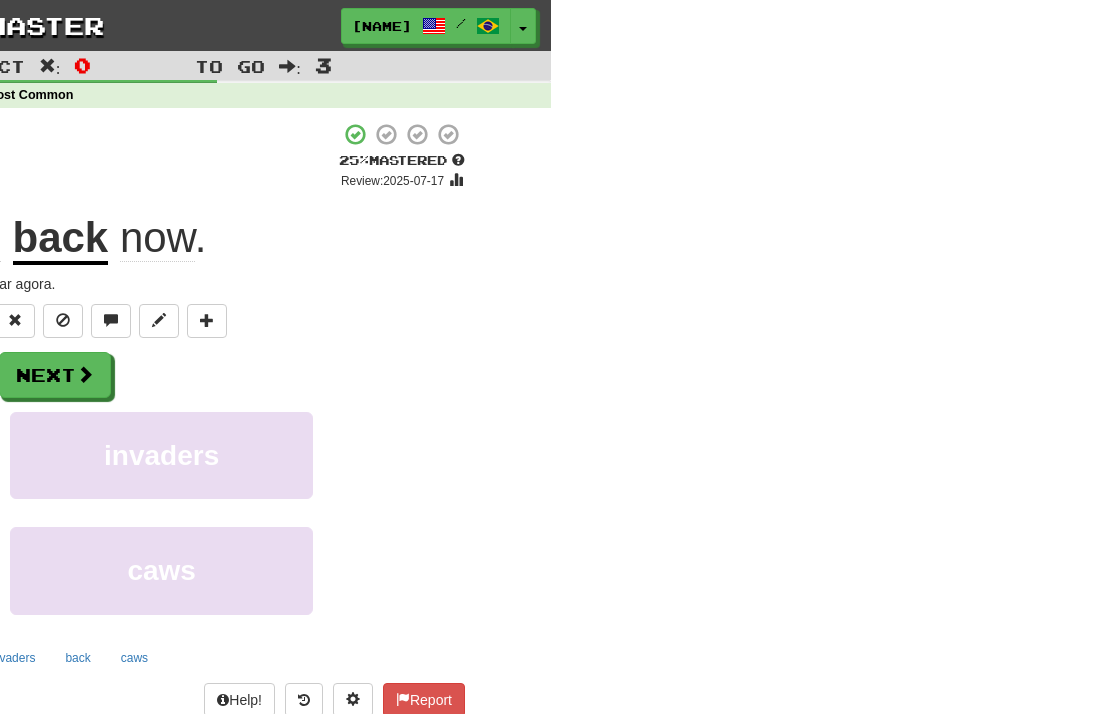 scroll, scrollTop: 0, scrollLeft: 0, axis: both 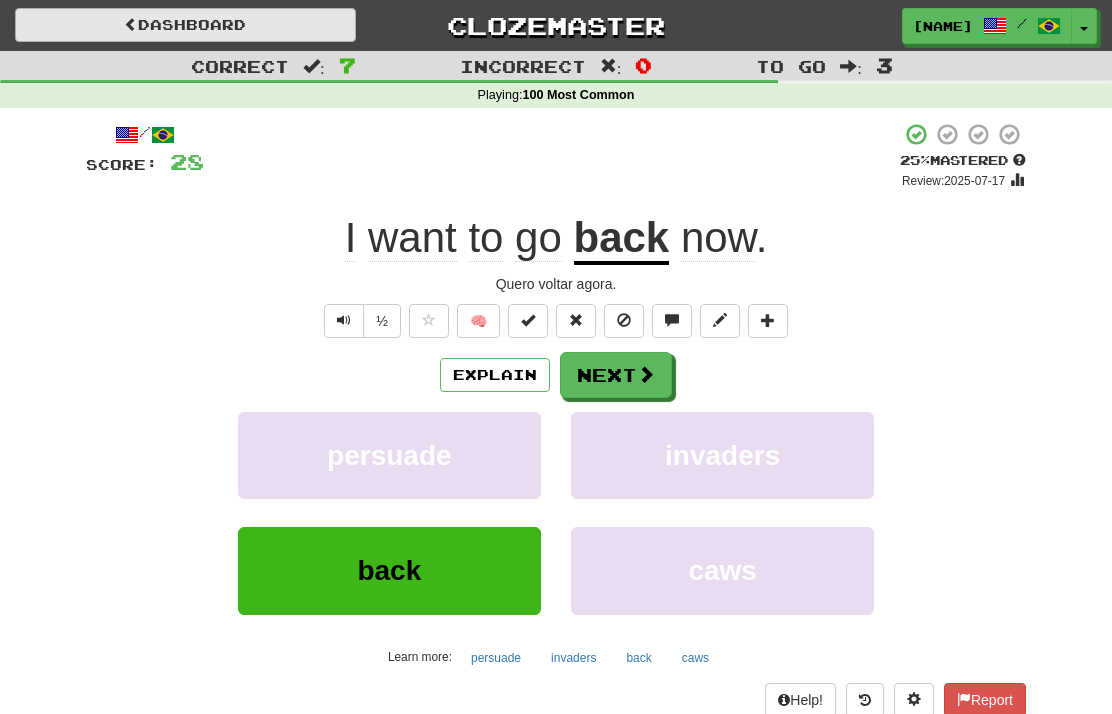 click on "Dashboard" at bounding box center [185, 25] 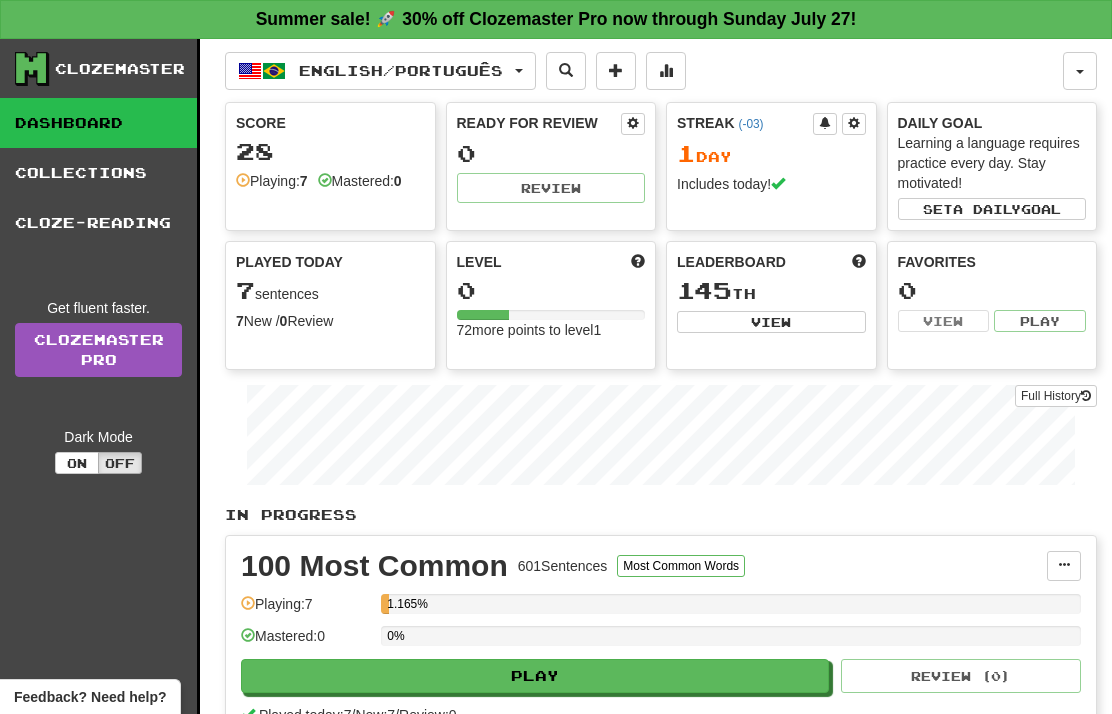 scroll, scrollTop: 8, scrollLeft: 0, axis: vertical 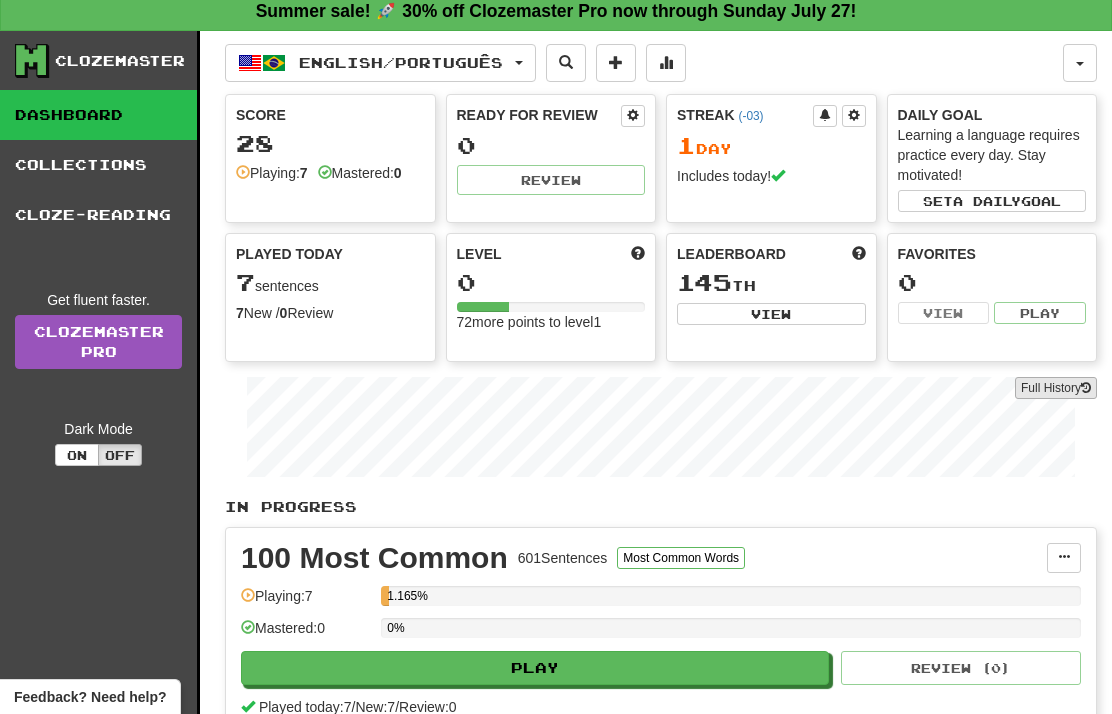 click on "Full History" at bounding box center [1056, 388] 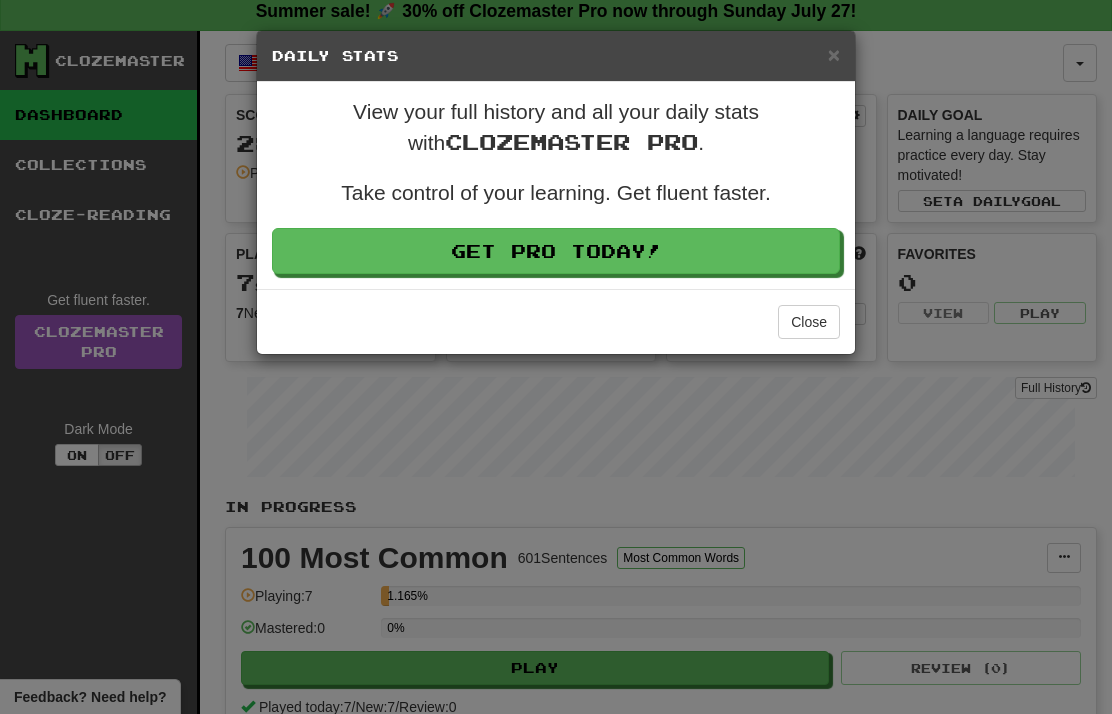 click on "× Daily Stats" at bounding box center (556, 56) 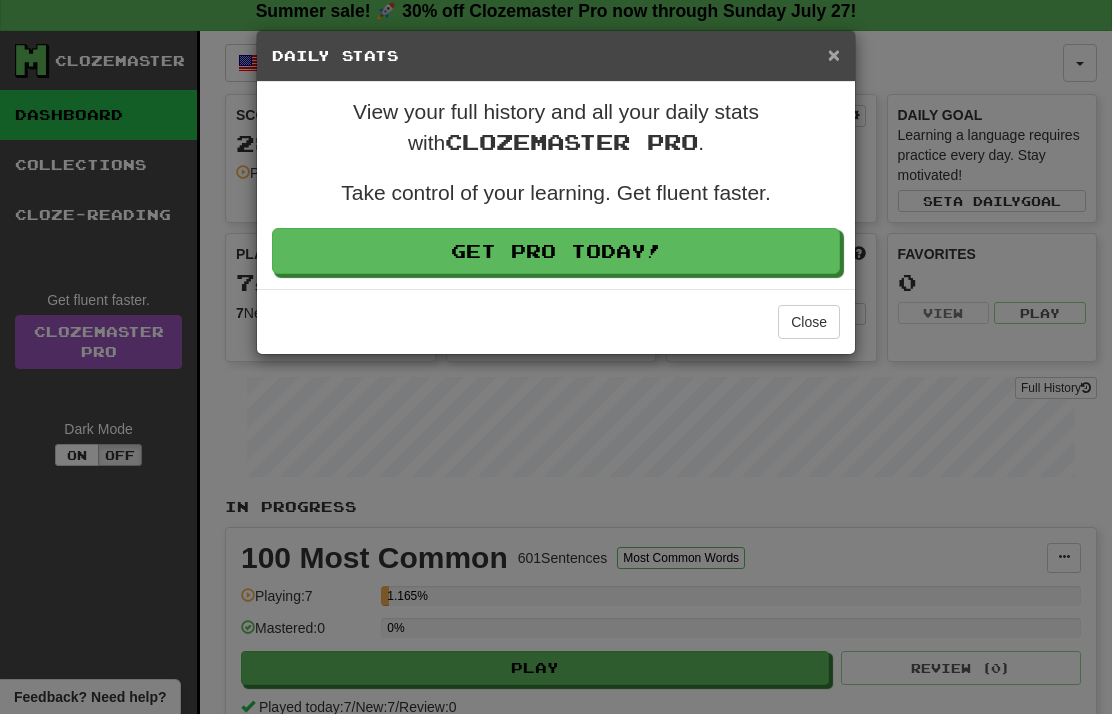click on "×" at bounding box center (834, 54) 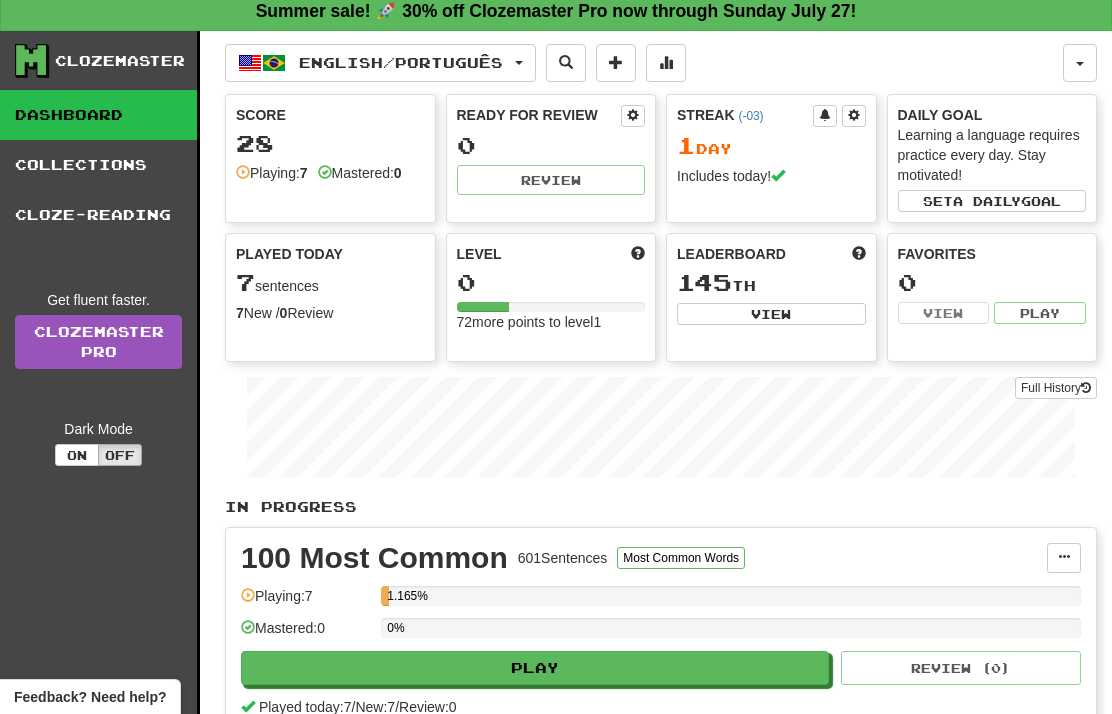 scroll, scrollTop: 0, scrollLeft: 0, axis: both 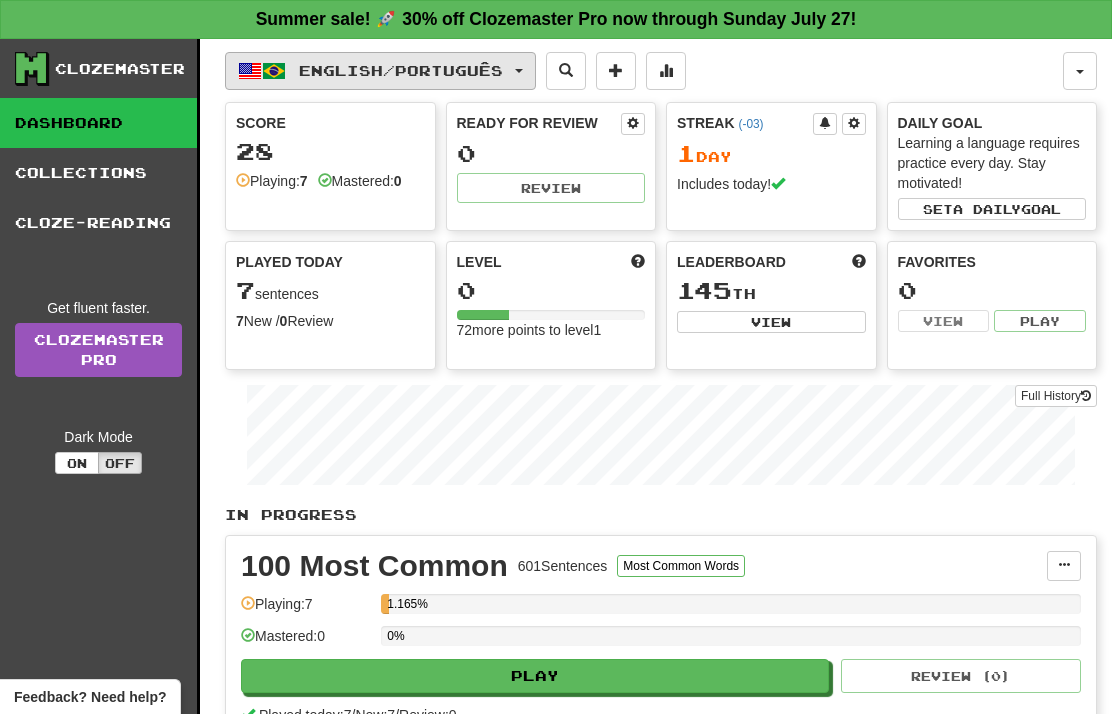 click on "English  /  Português" at bounding box center [401, 70] 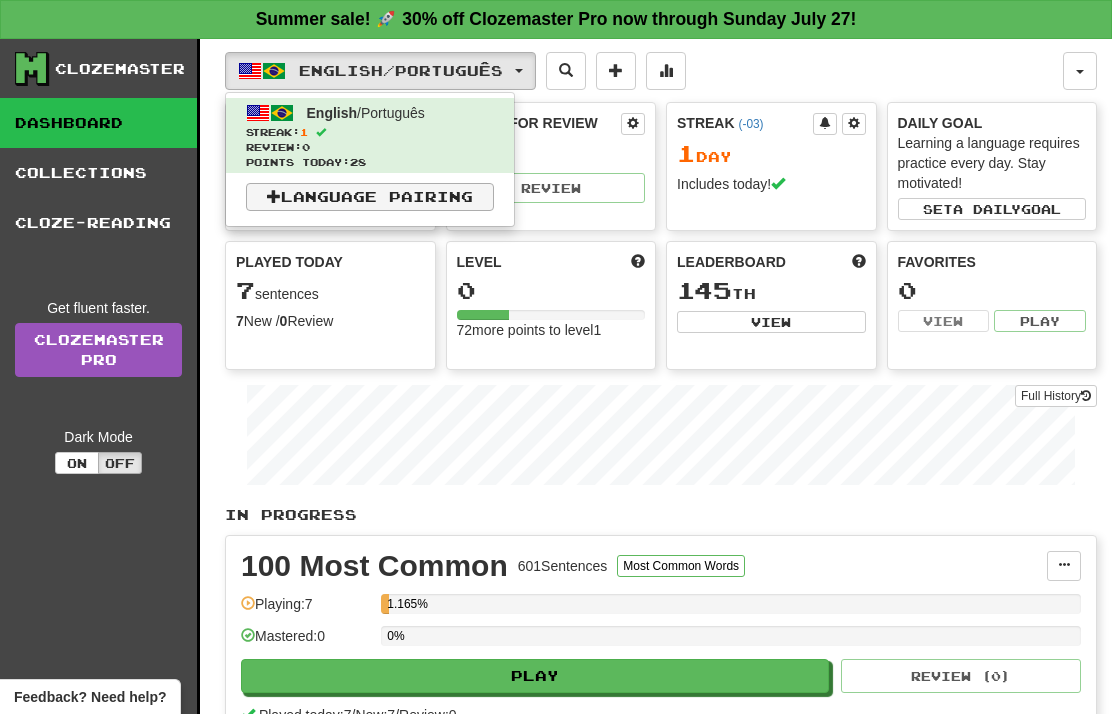 click on "Language Pairing" at bounding box center [370, 197] 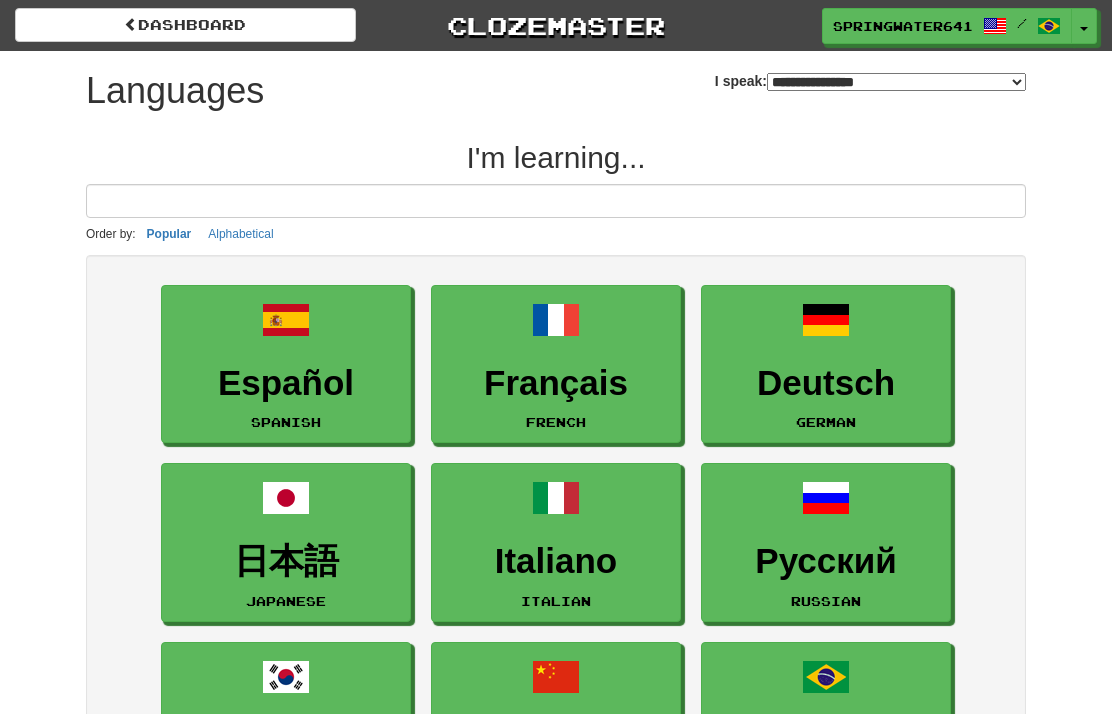 select on "*******" 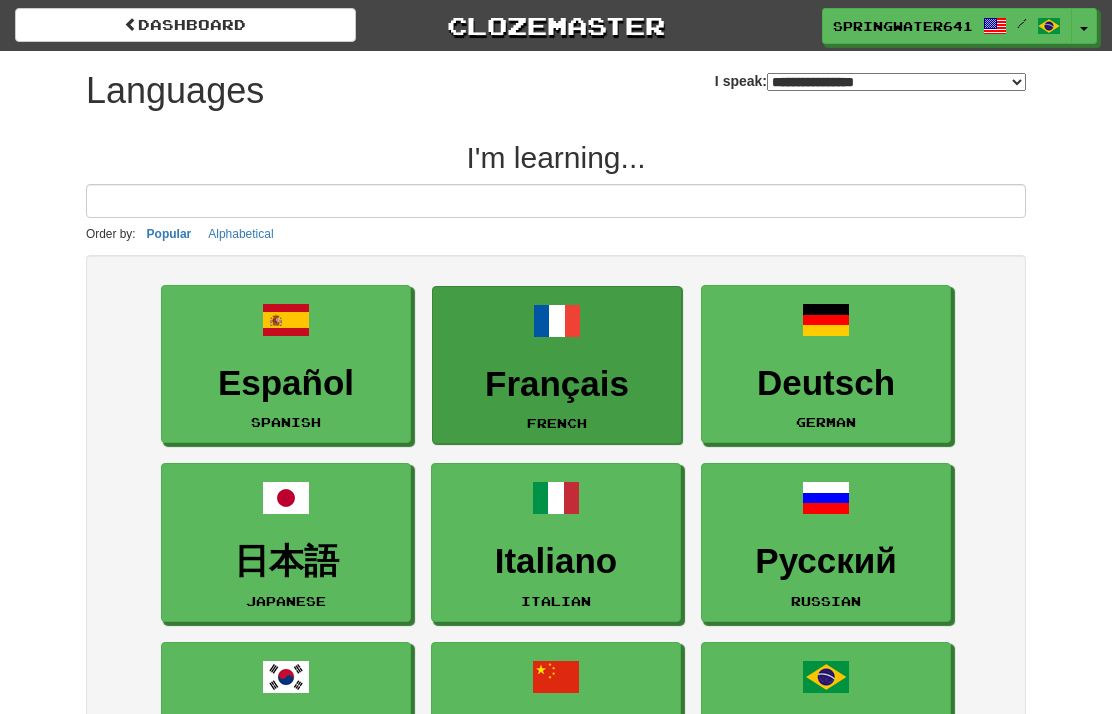 click on "Français French" at bounding box center [557, 365] 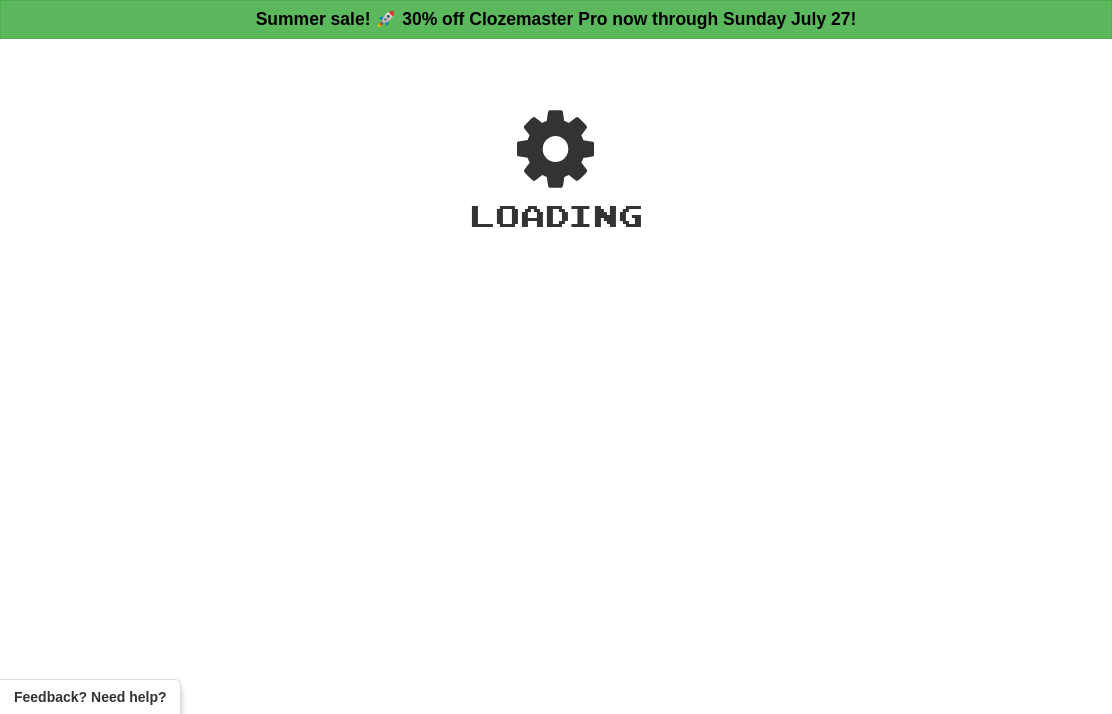 scroll, scrollTop: 0, scrollLeft: 0, axis: both 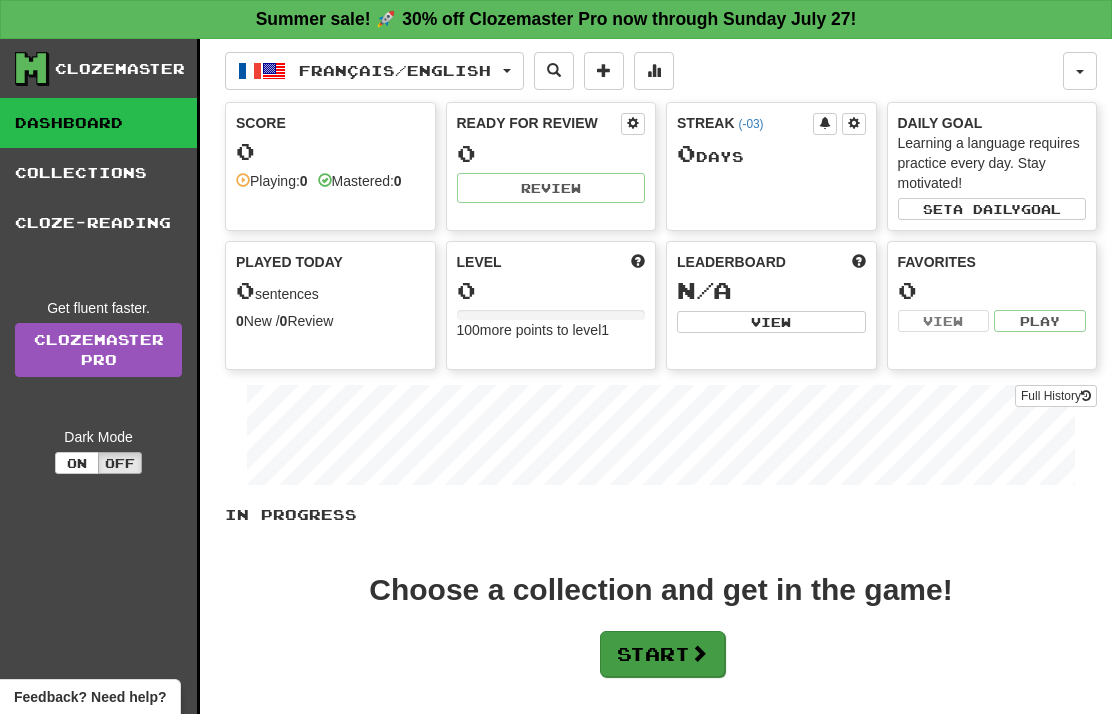 click on "Start" at bounding box center [662, 654] 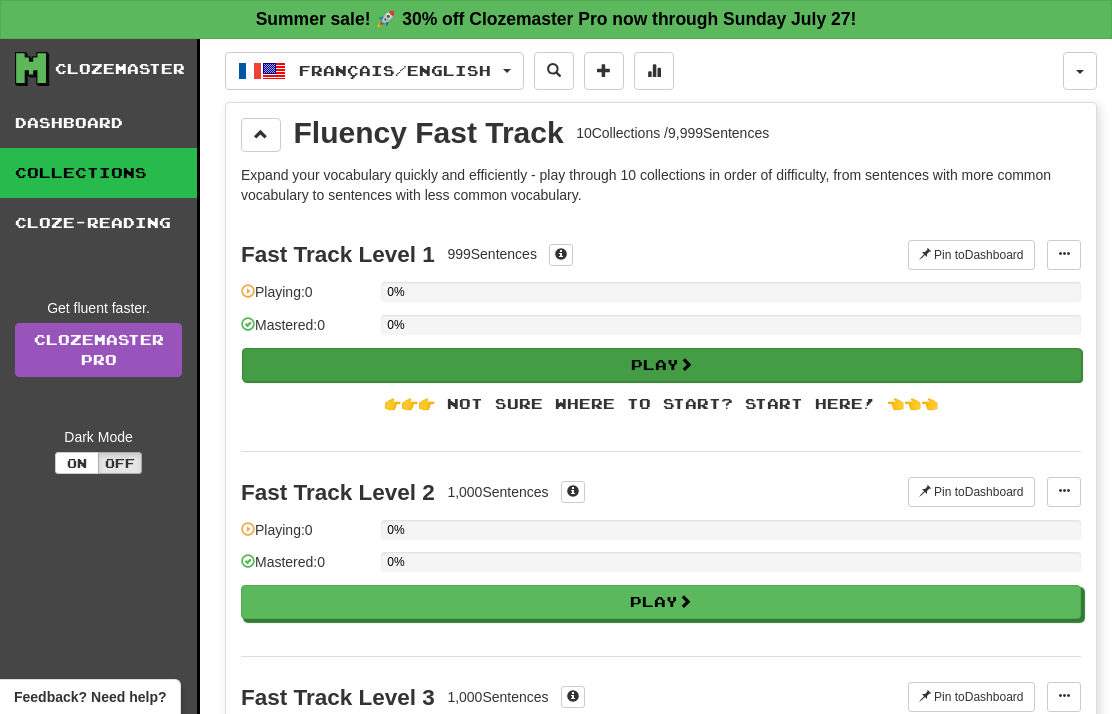 click on "Play" at bounding box center (662, 365) 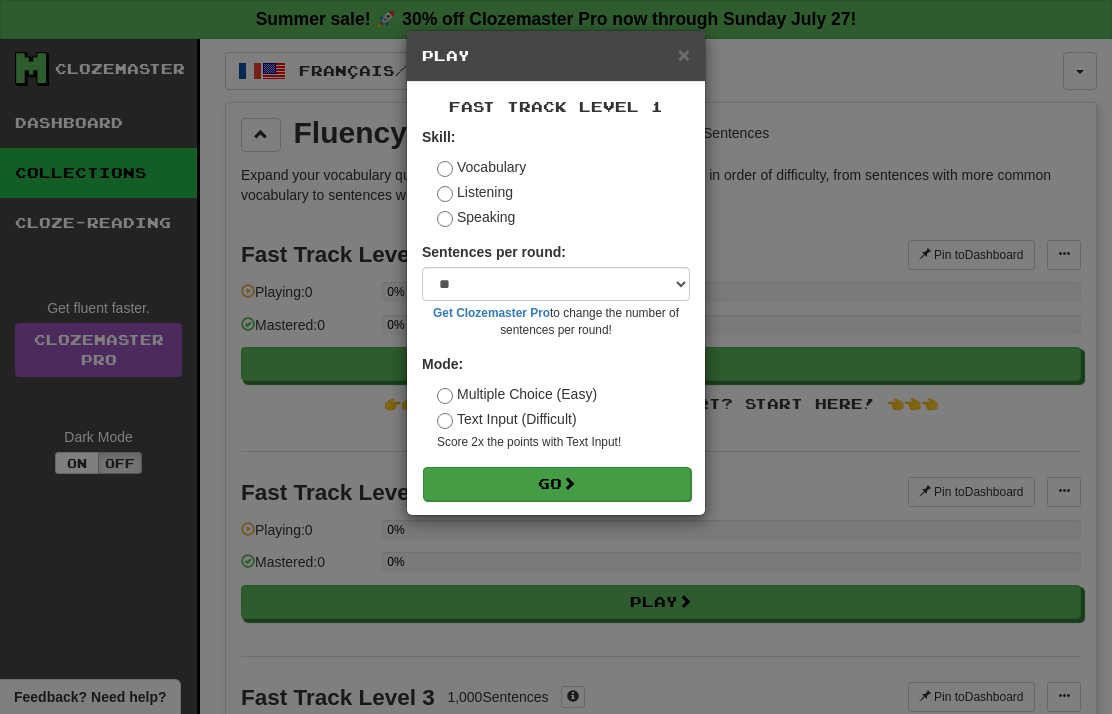 click on "Go" at bounding box center (557, 484) 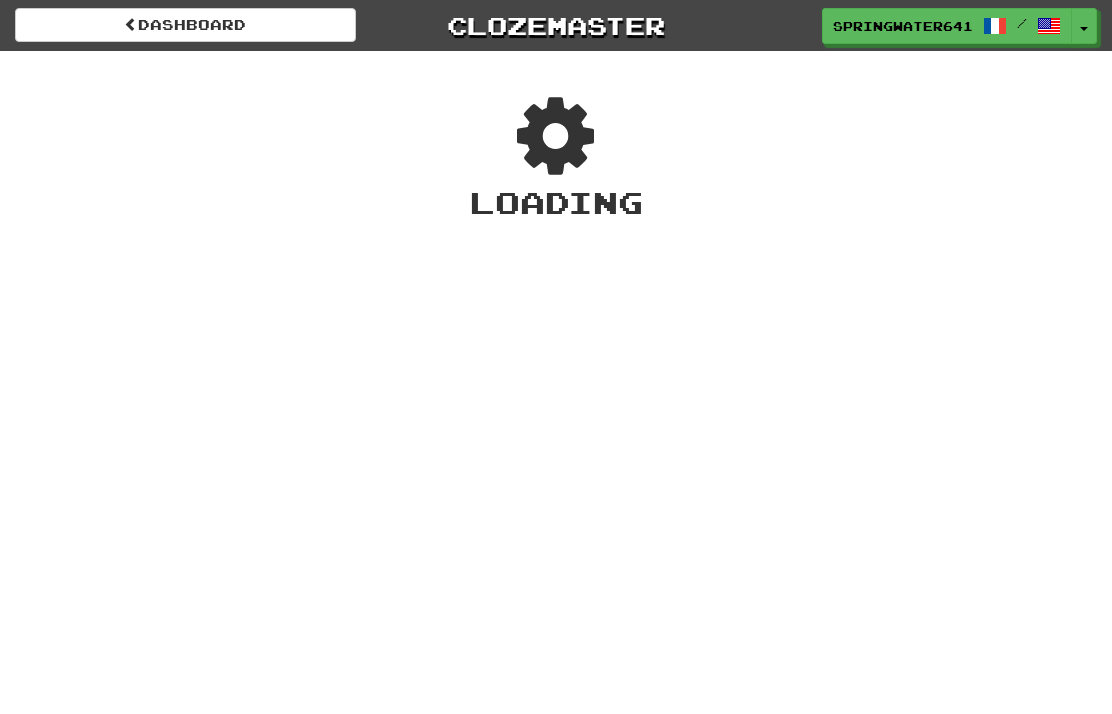 scroll, scrollTop: 0, scrollLeft: 0, axis: both 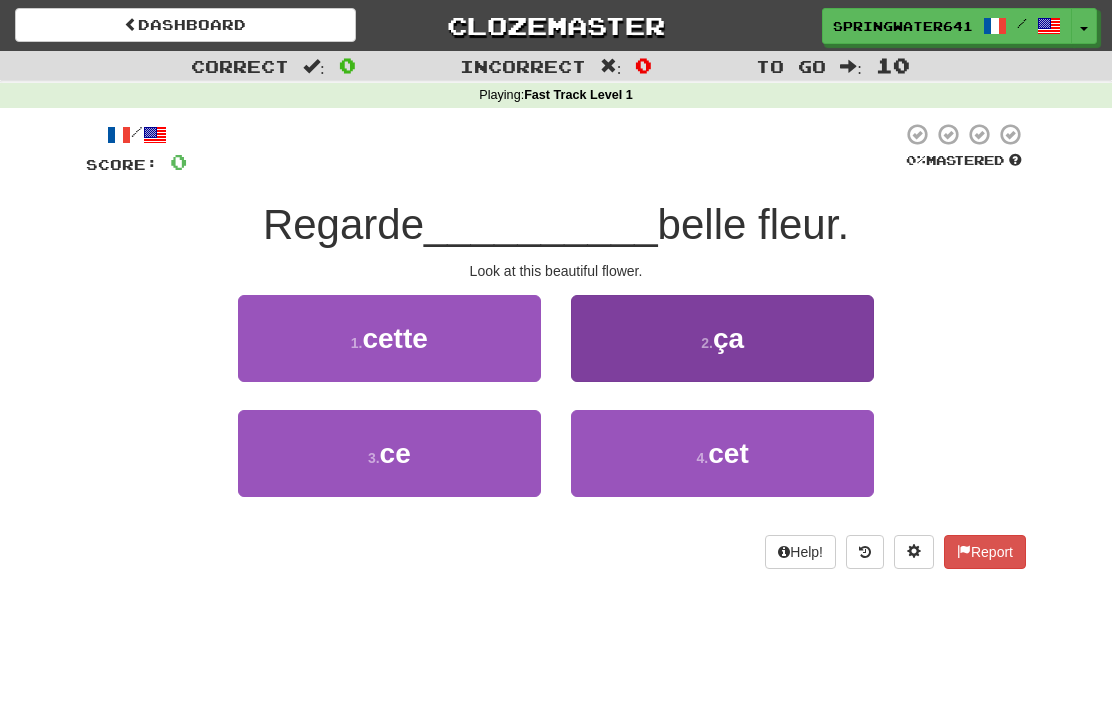 click on "2 .  ça" at bounding box center [722, 338] 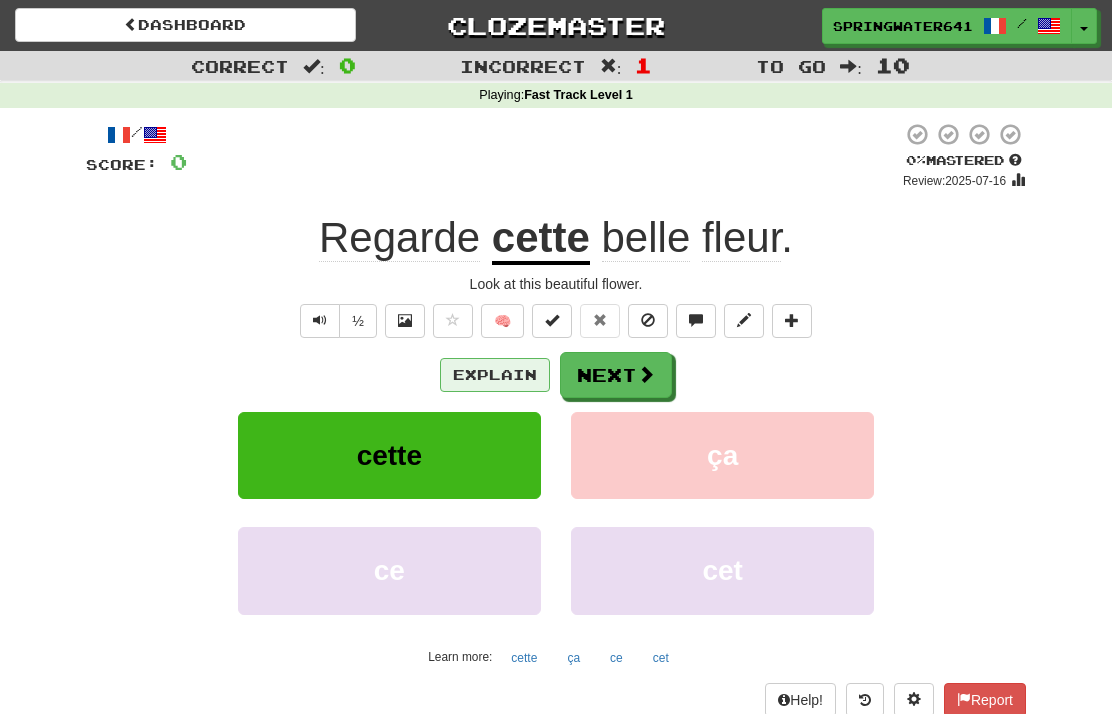 click on "Explain" at bounding box center [495, 375] 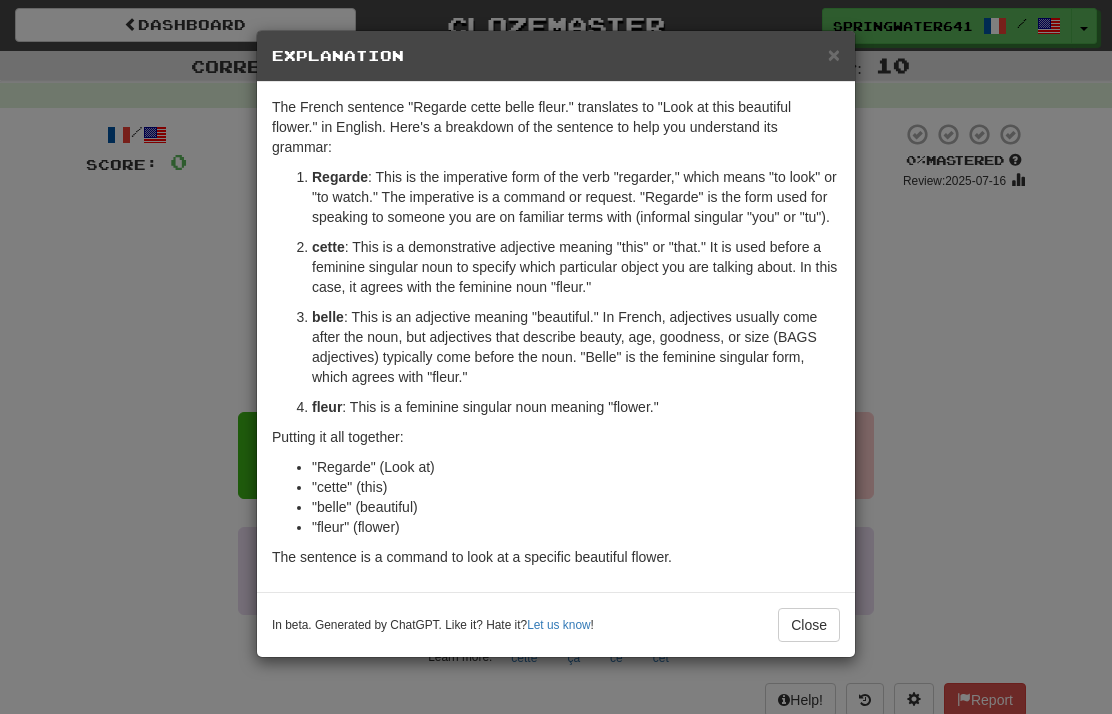 click on "× Explanation The French sentence "Regarde cette belle fleur." translates to "Look at this beautiful flower." in English. Here's a breakdown of the sentence to help you understand its grammar:
Regarde : This is the imperative form of the verb "regarder," which means "to look" or "to watch." The imperative is a command or request. "Regarde" is the form used for speaking to someone you are on familiar terms with (informal singular "you" or "tu").
cette : This is a demonstrative adjective meaning "this" or "that." It is used before a feminine singular noun to specify which particular object you are talking about. In this case, it agrees with the feminine noun "fleur."
belle : This is an adjective meaning "beautiful." In French, adjectives usually come after the noun, but adjectives that describe beauty, age, goodness, or size (BAGS adjectives) typically come before the noun. "Belle" is the feminine singular form, which agrees with "fleur."
fleur
Putting it all together:" at bounding box center (556, 357) 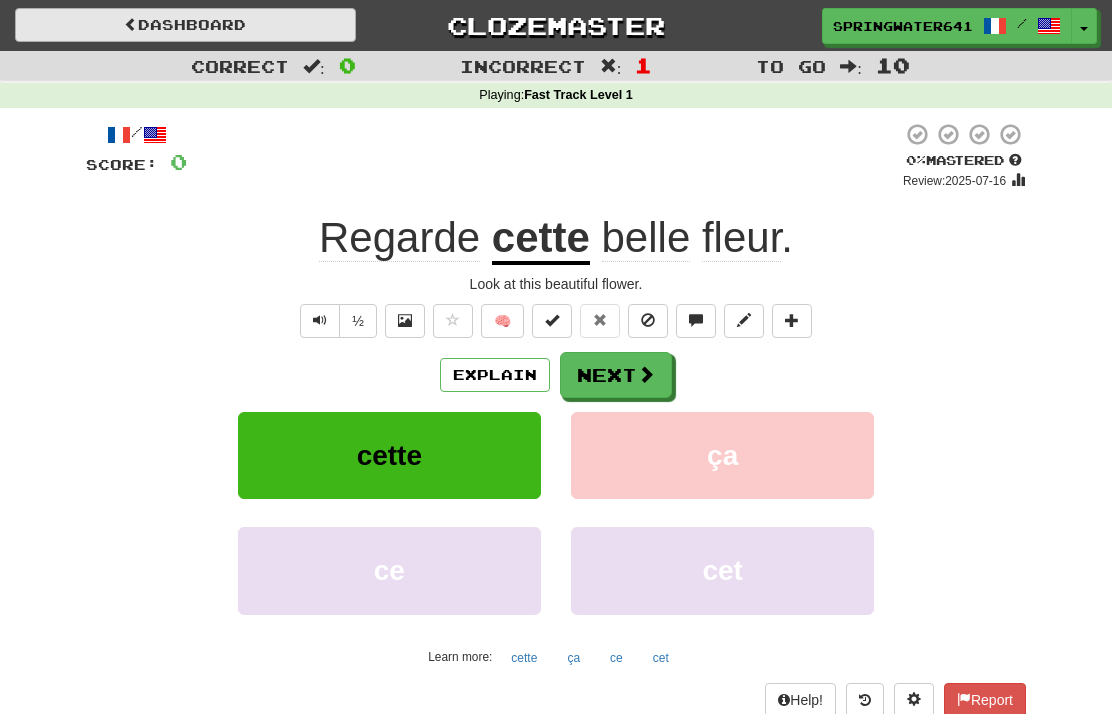 click on "Dashboard" at bounding box center (185, 25) 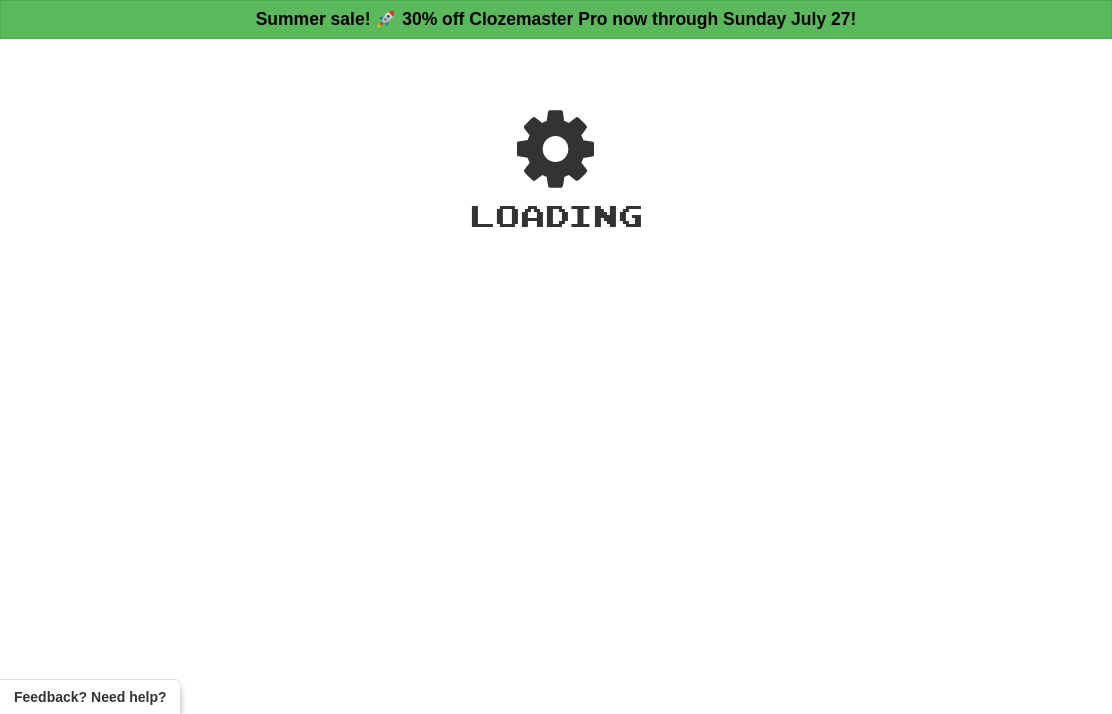 scroll, scrollTop: 0, scrollLeft: 0, axis: both 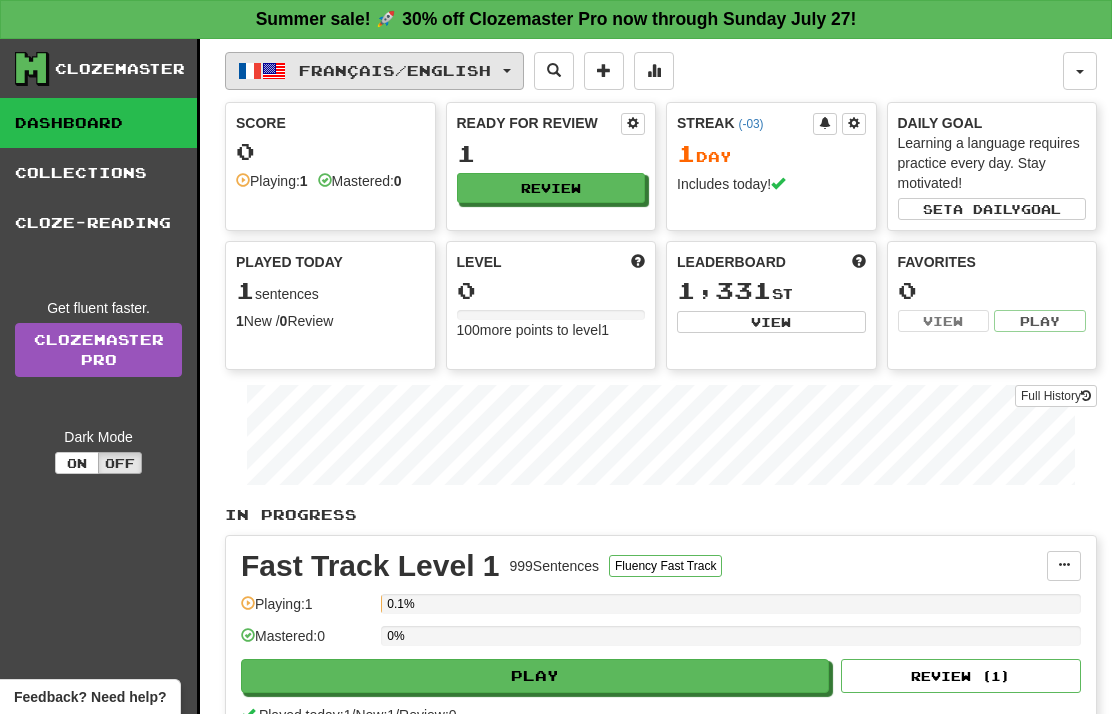 click on "Français  /  English" at bounding box center [395, 70] 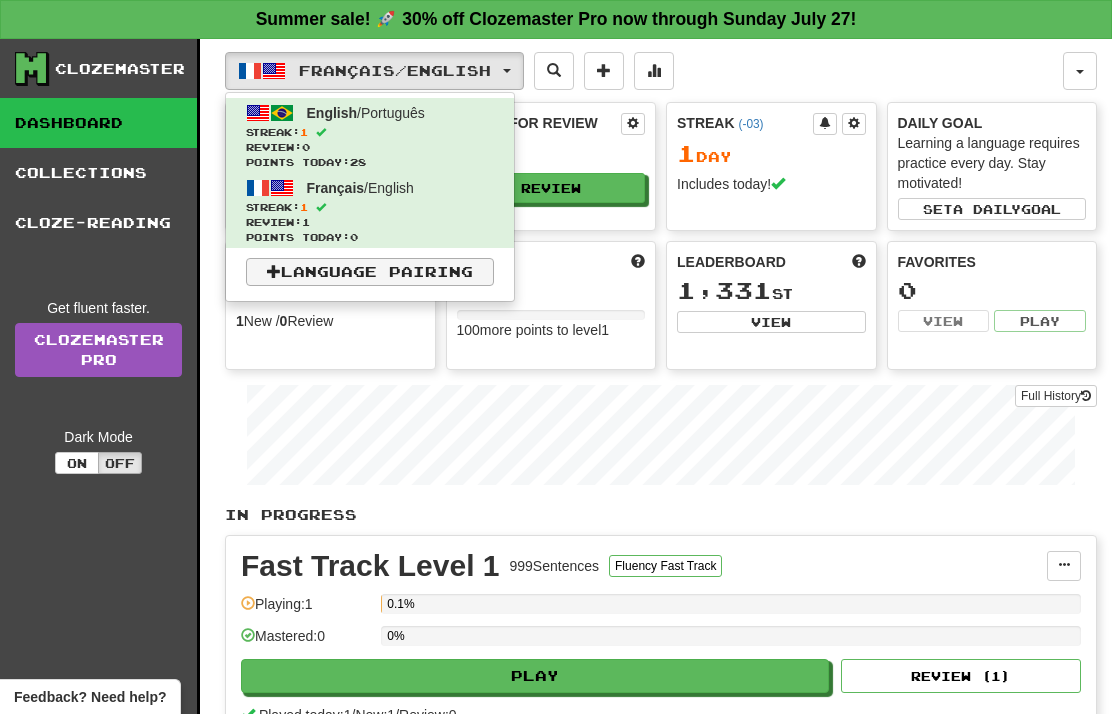 click on "Language Pairing" at bounding box center [370, 272] 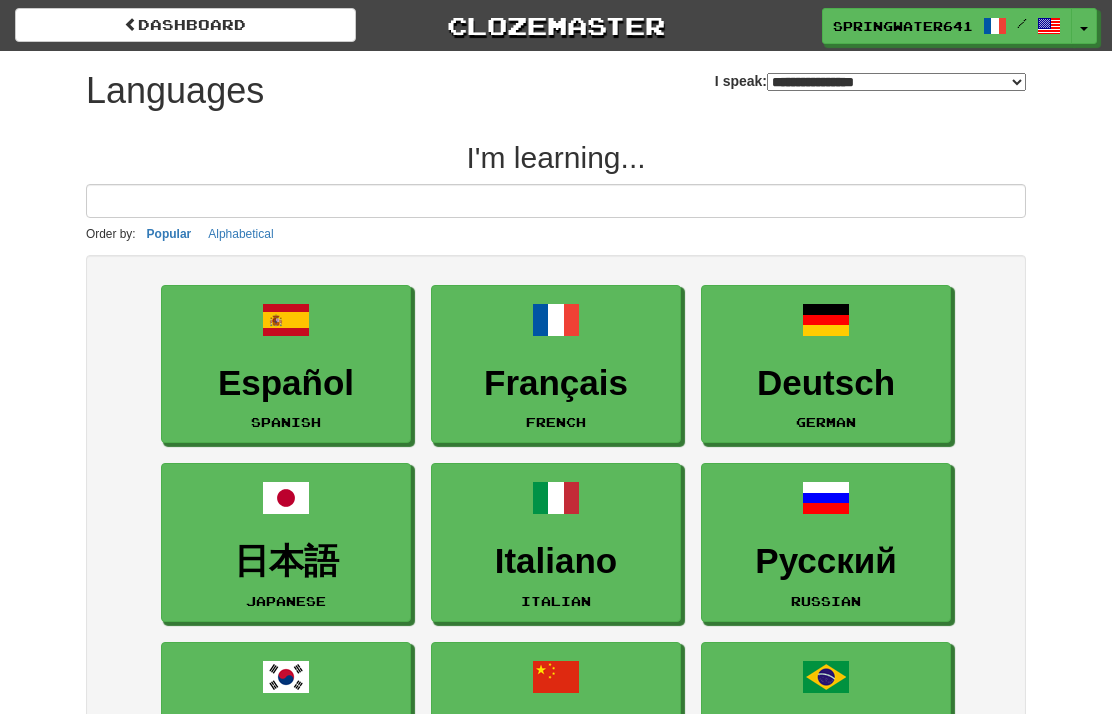 select on "*******" 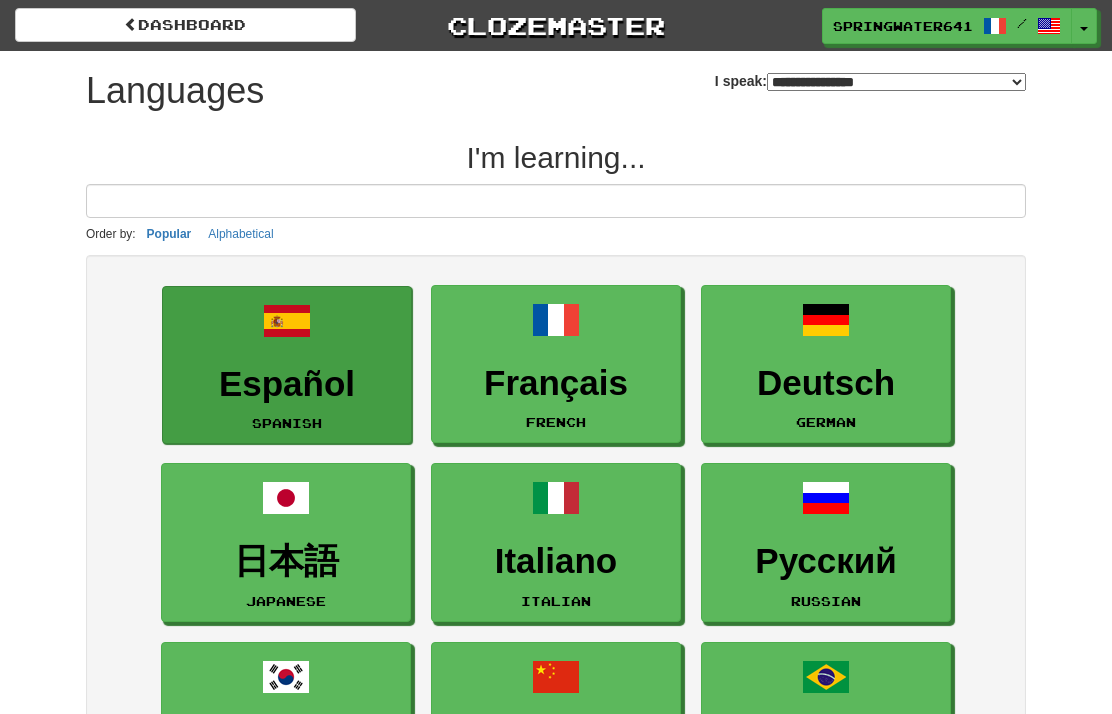 click at bounding box center (287, 321) 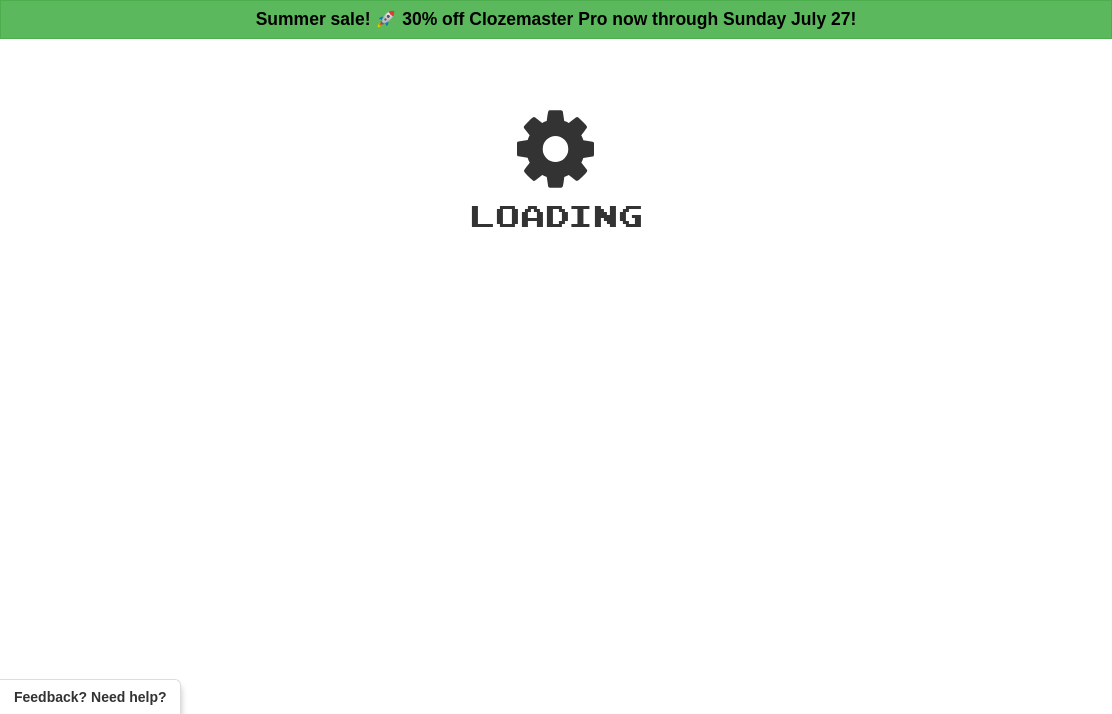 scroll, scrollTop: 0, scrollLeft: 0, axis: both 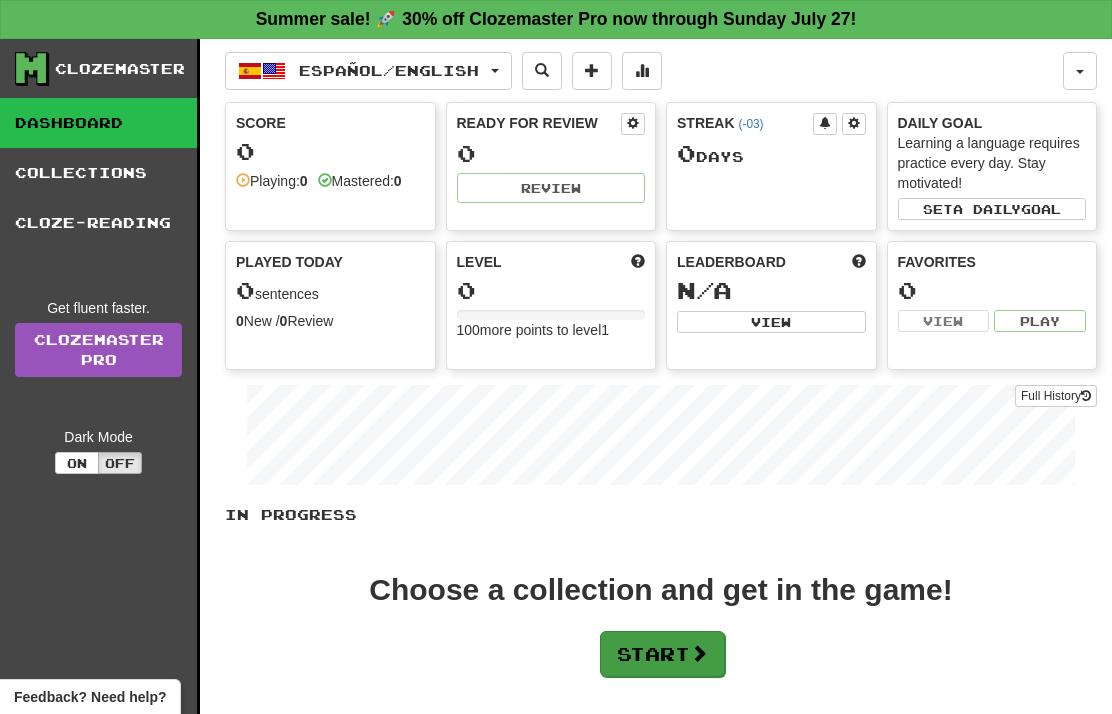 click on "Start" at bounding box center (662, 654) 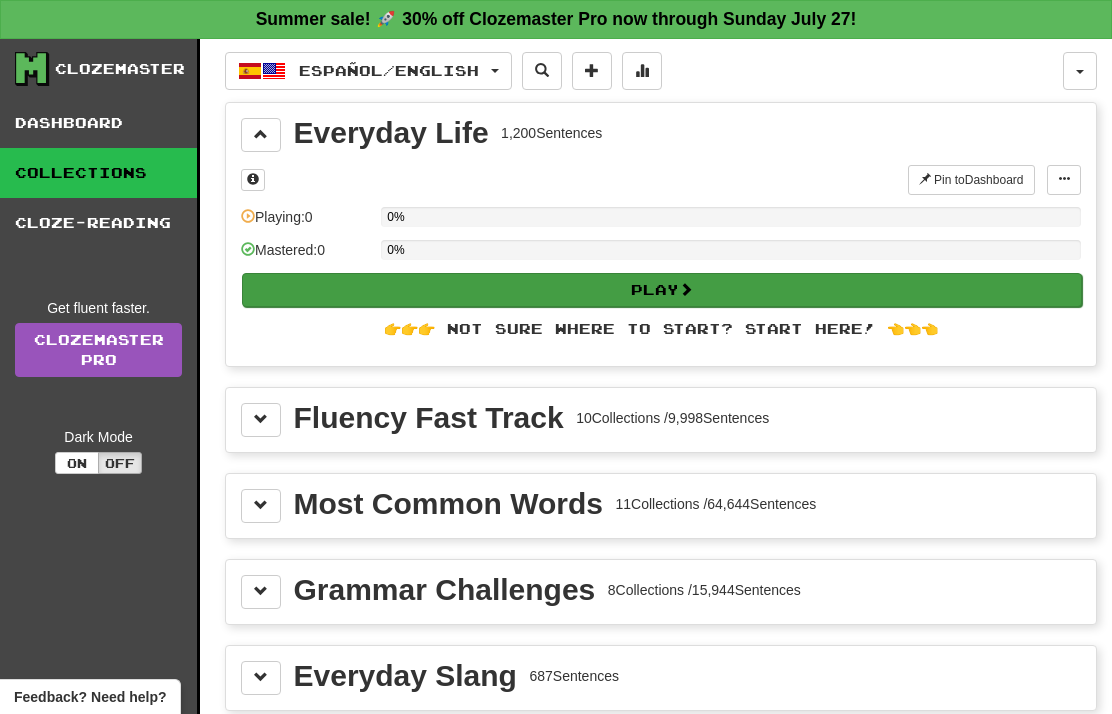 click on "Play" at bounding box center [662, 290] 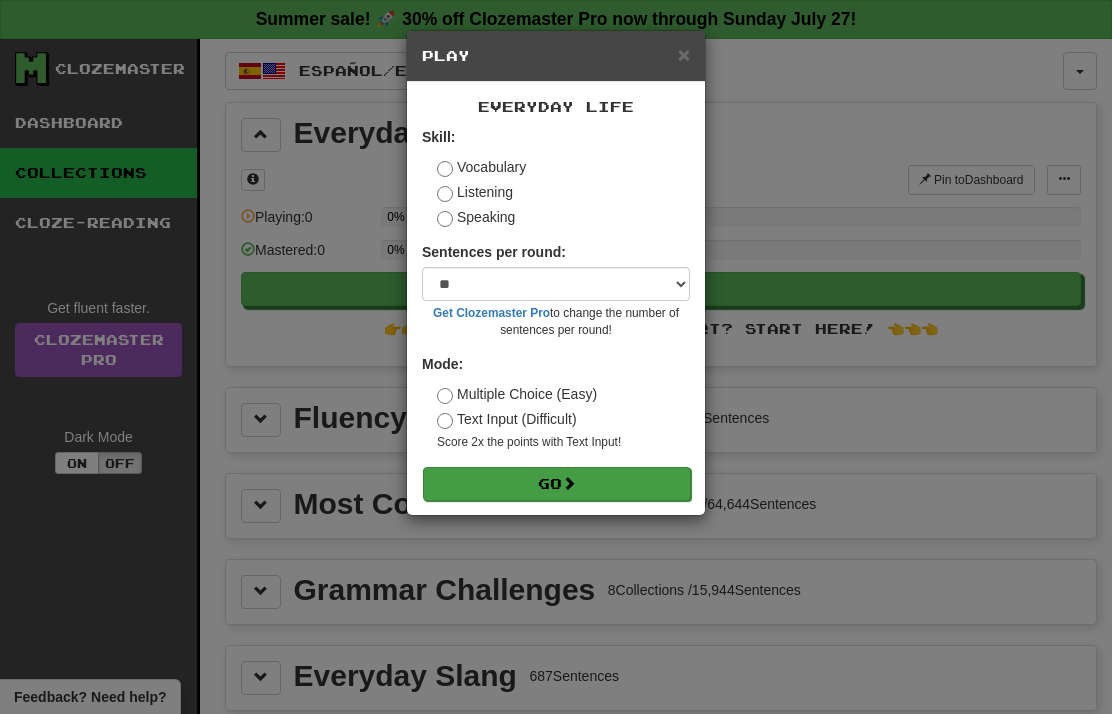 click on "Go" at bounding box center (557, 484) 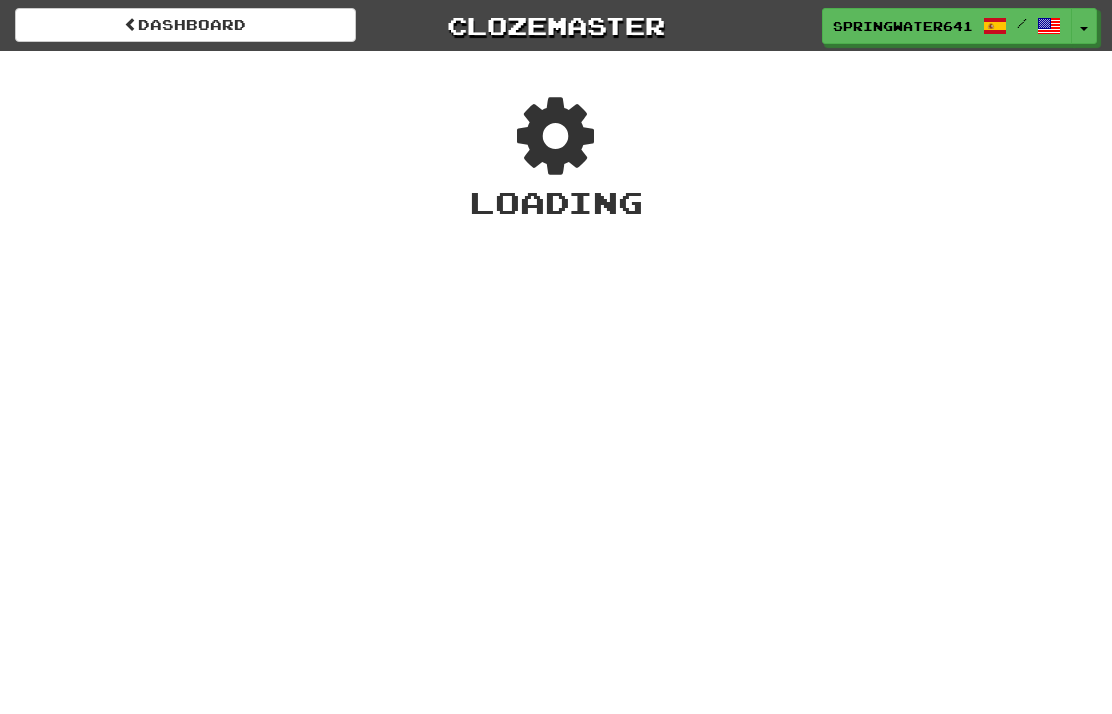 scroll, scrollTop: 0, scrollLeft: 0, axis: both 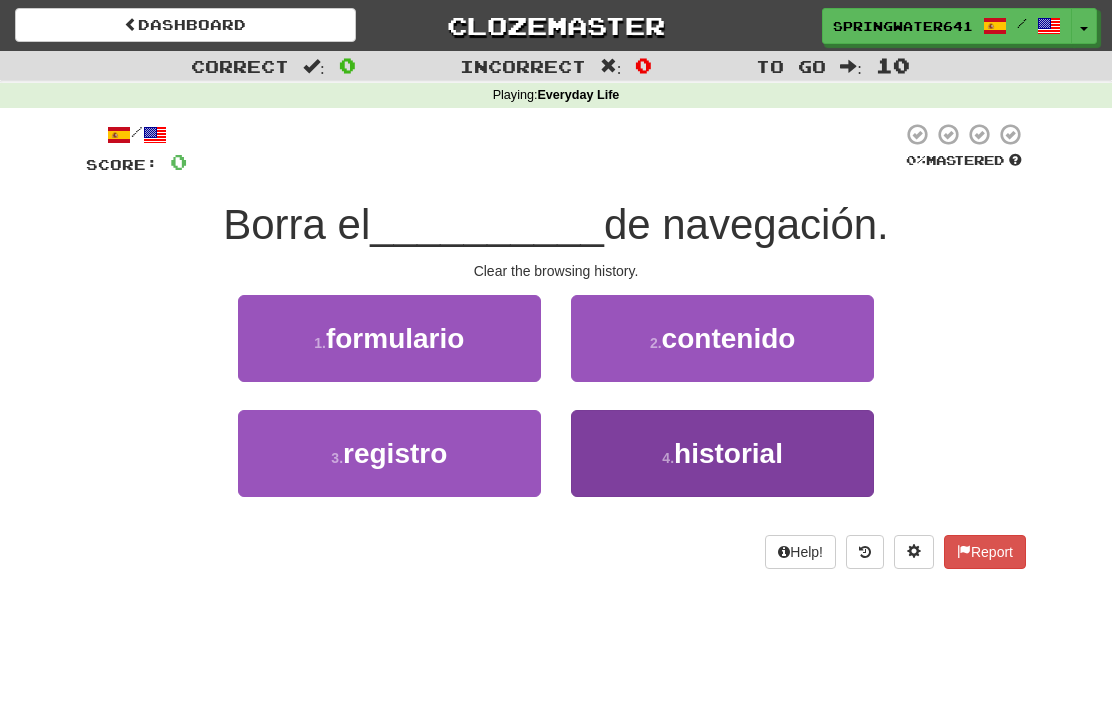 click on "4 .  historial" at bounding box center (722, 453) 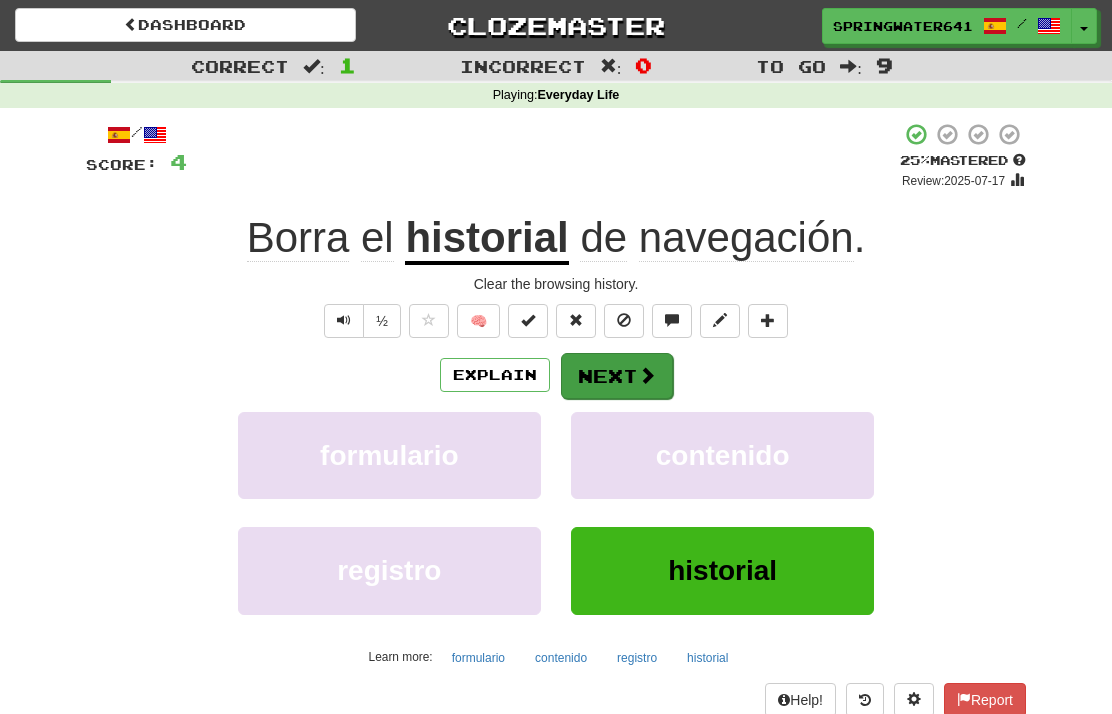 click on "Next" at bounding box center (617, 376) 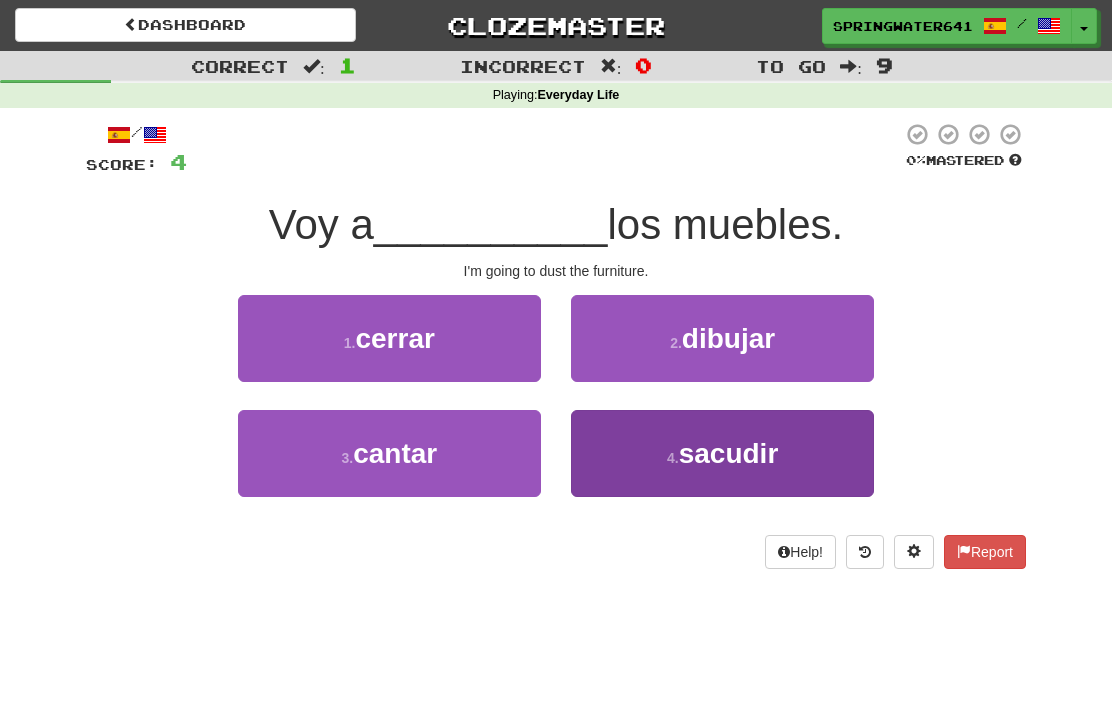 click on "4 .  sacudir" at bounding box center [722, 453] 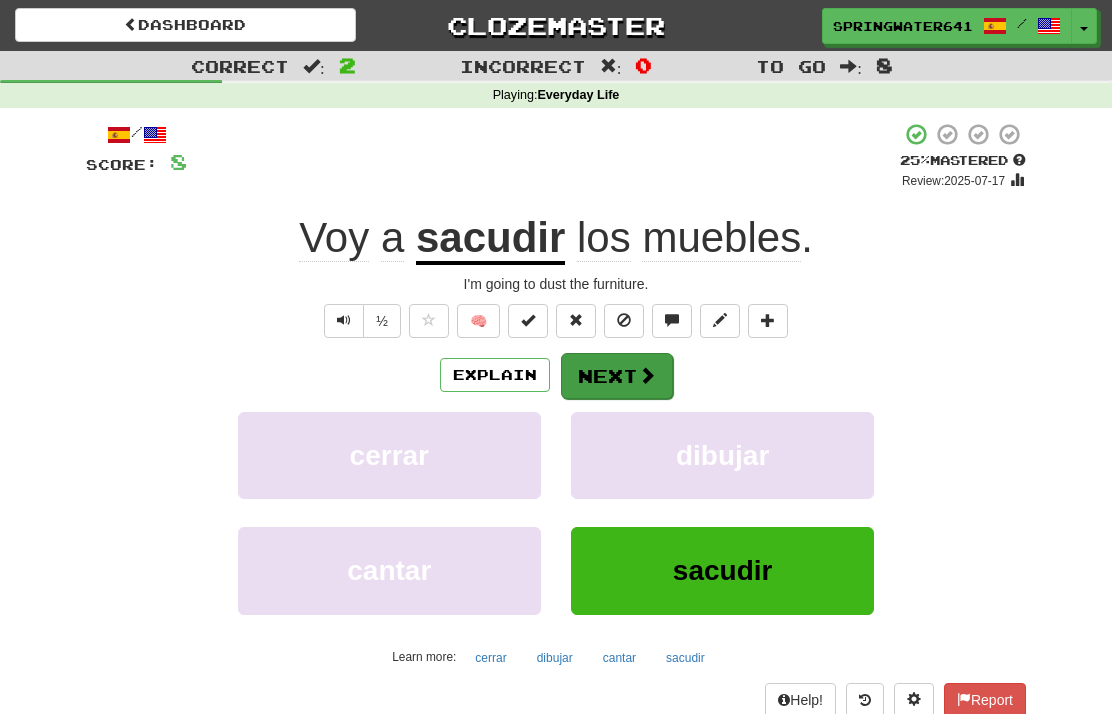 click on "Next" at bounding box center [617, 376] 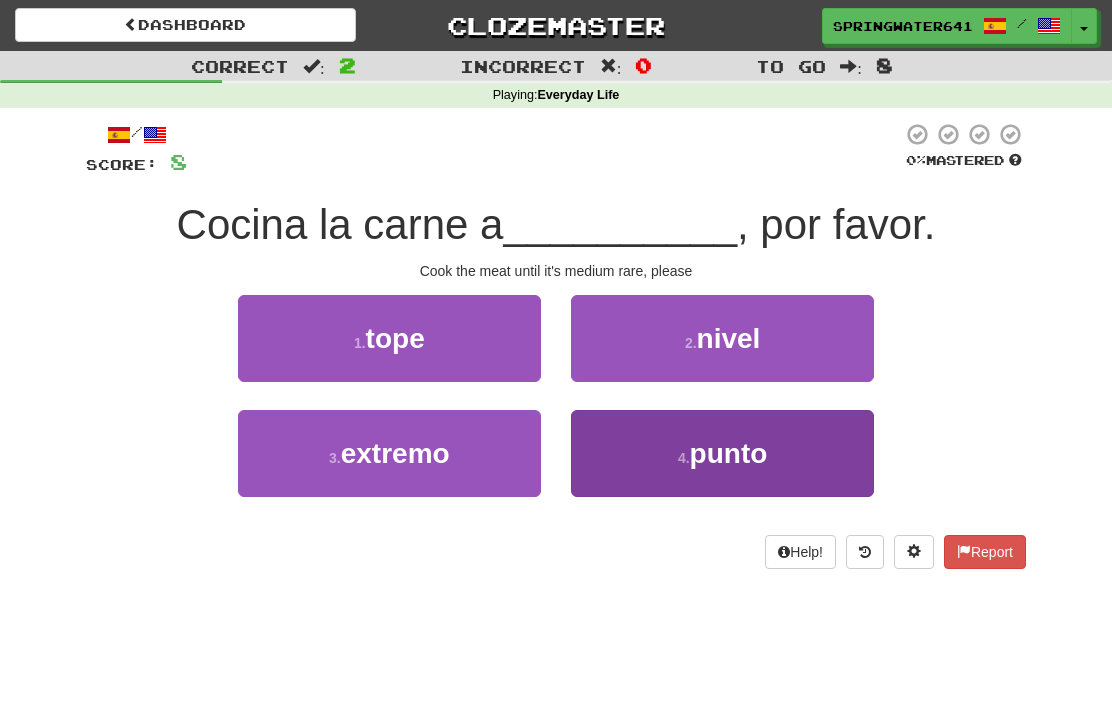 click on "4 .  punto" at bounding box center [722, 453] 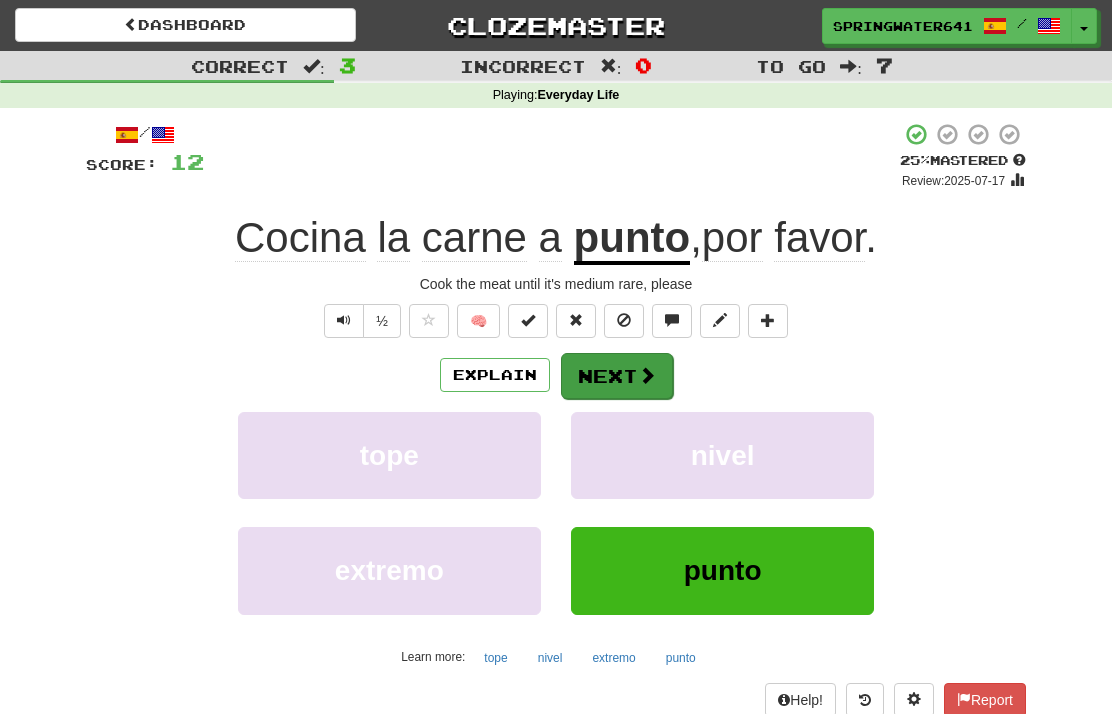 click on "Next" at bounding box center (617, 376) 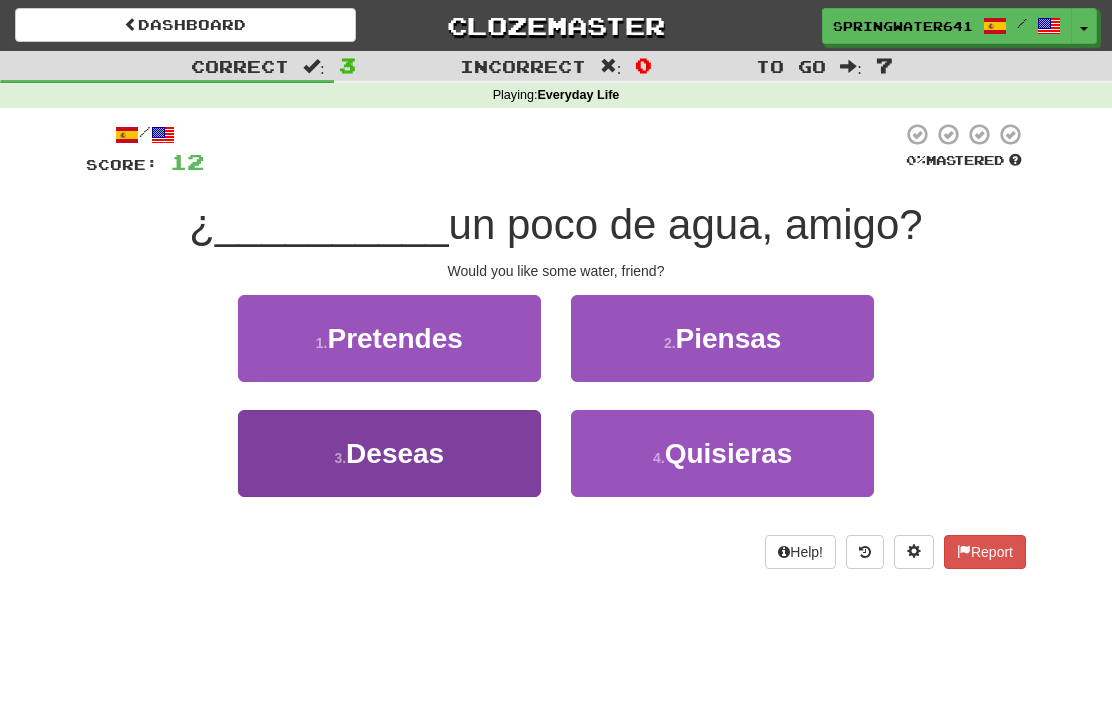 click on "3 .  Deseas" at bounding box center [389, 453] 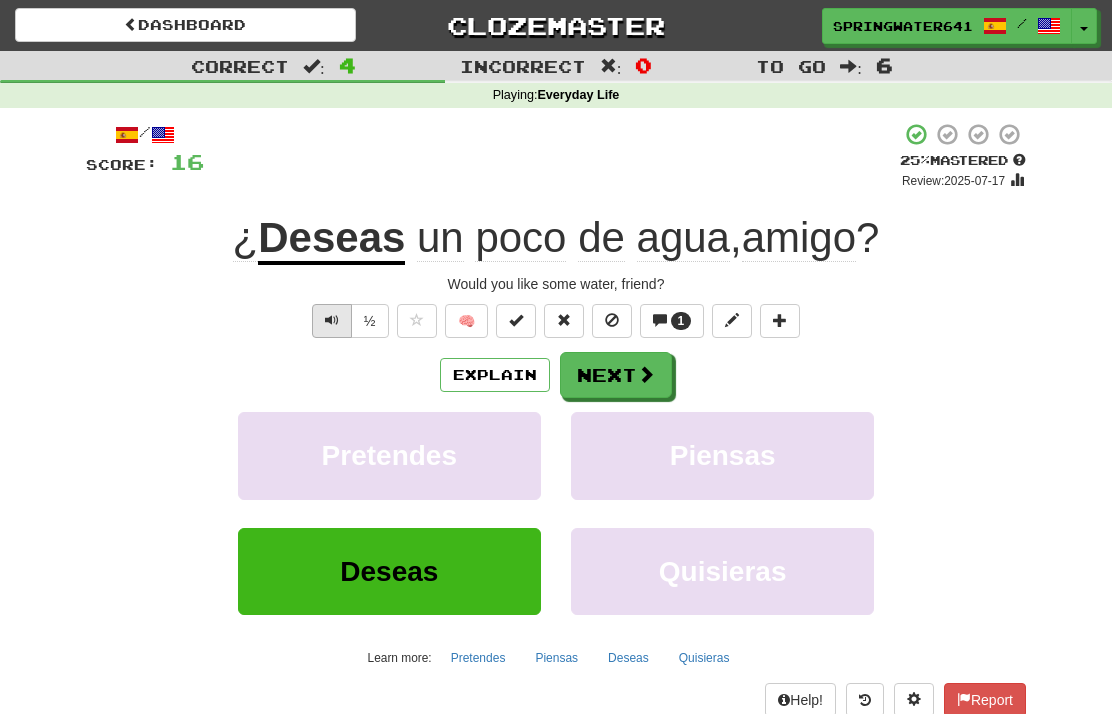 click at bounding box center (332, 320) 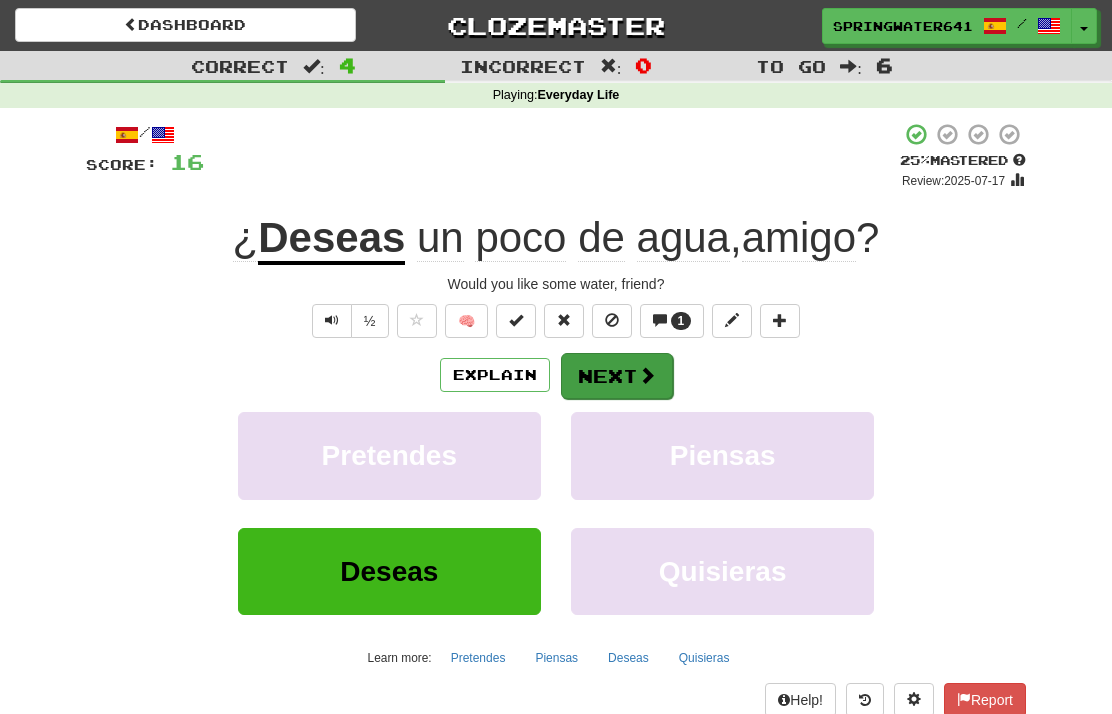 click on "Next" at bounding box center (617, 376) 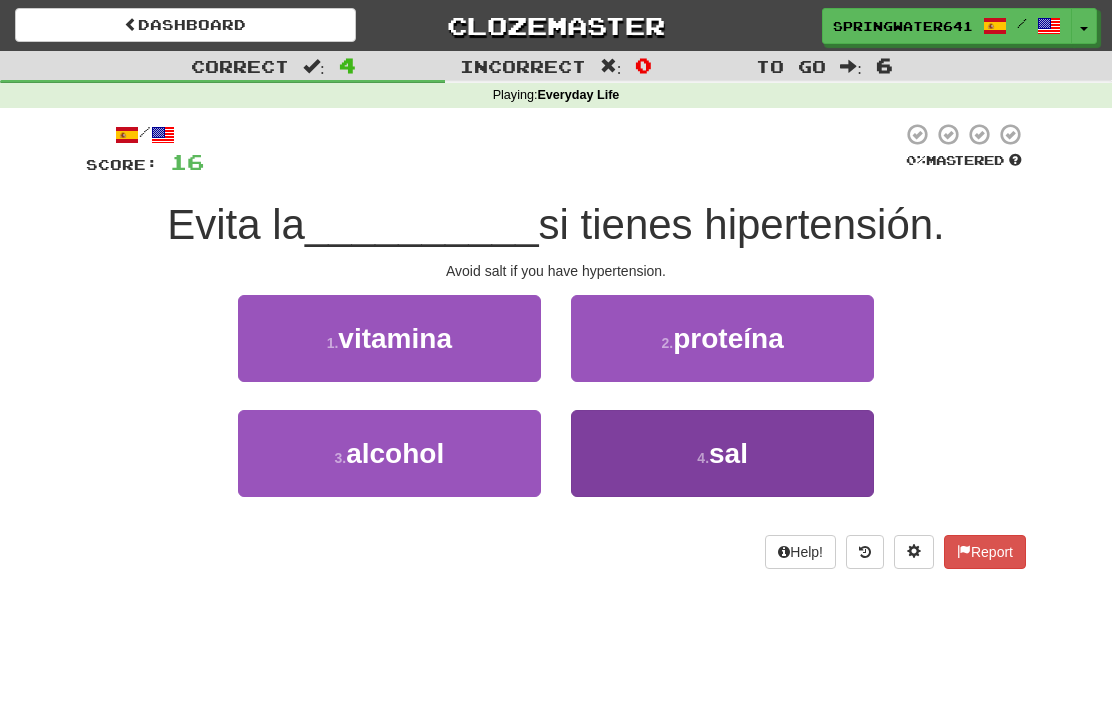 click on "4 .  sal" at bounding box center (722, 453) 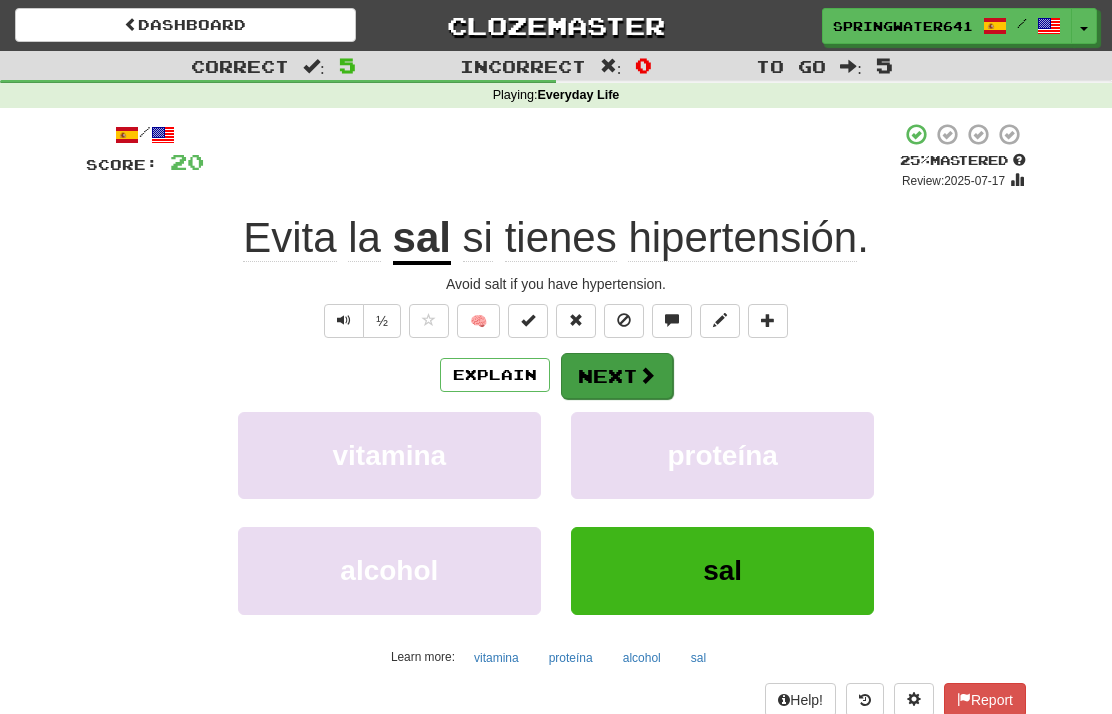 click on "Next" at bounding box center [617, 376] 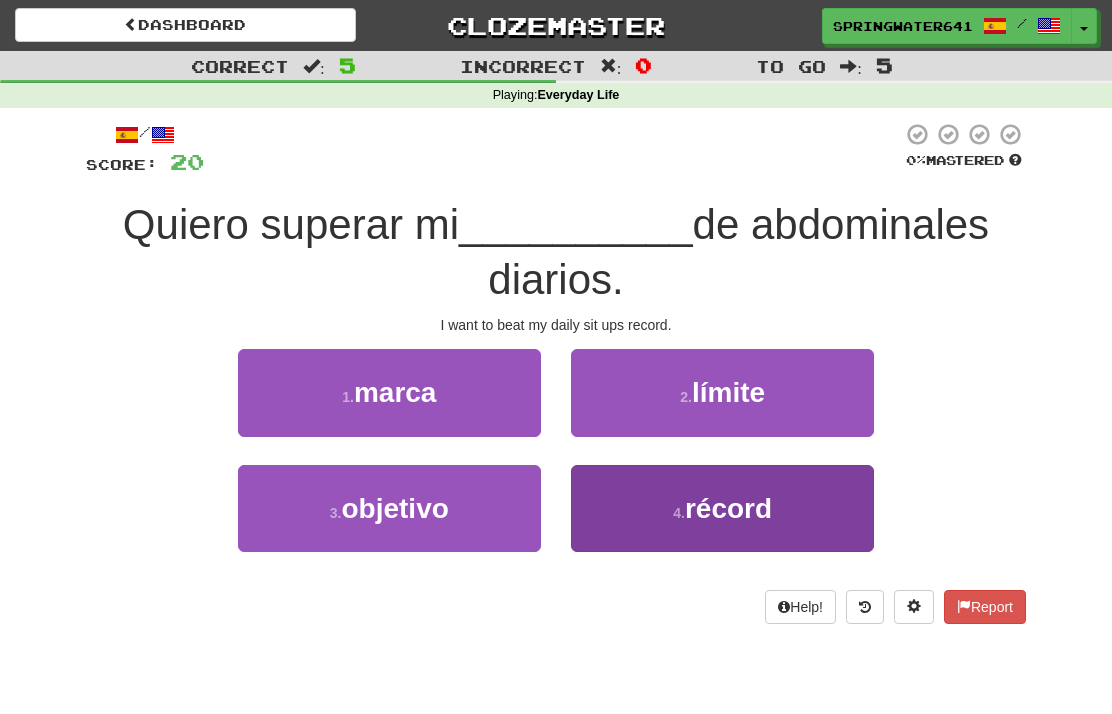click on "4 .  récord" at bounding box center [722, 508] 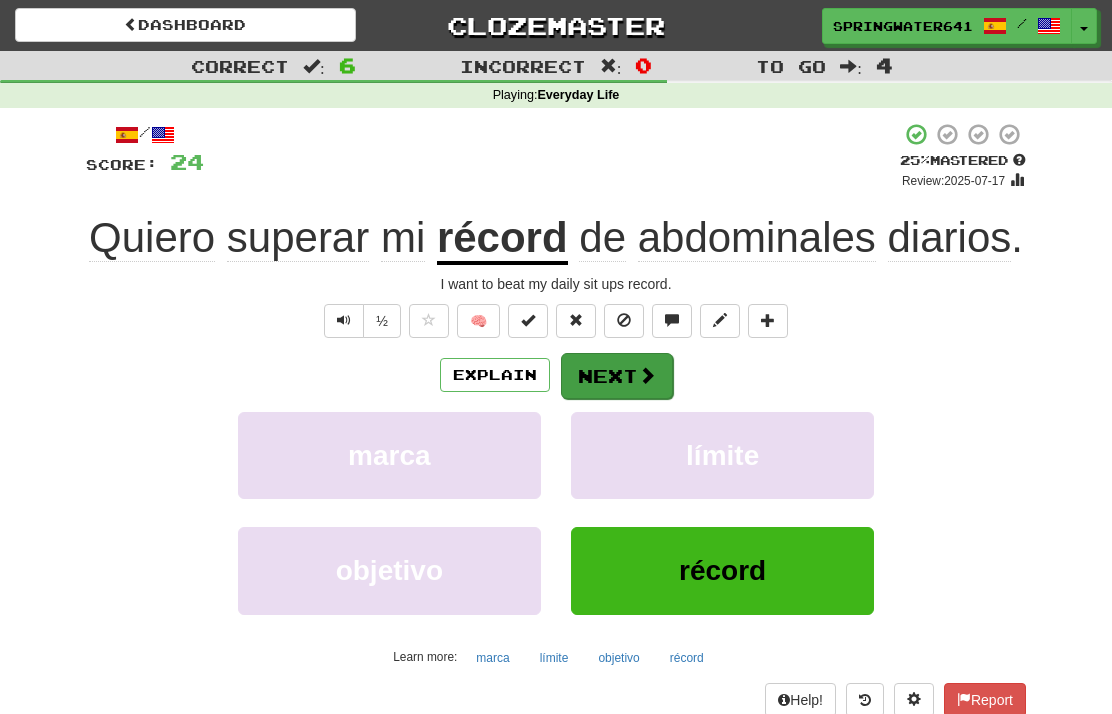 click on "Next" at bounding box center (617, 376) 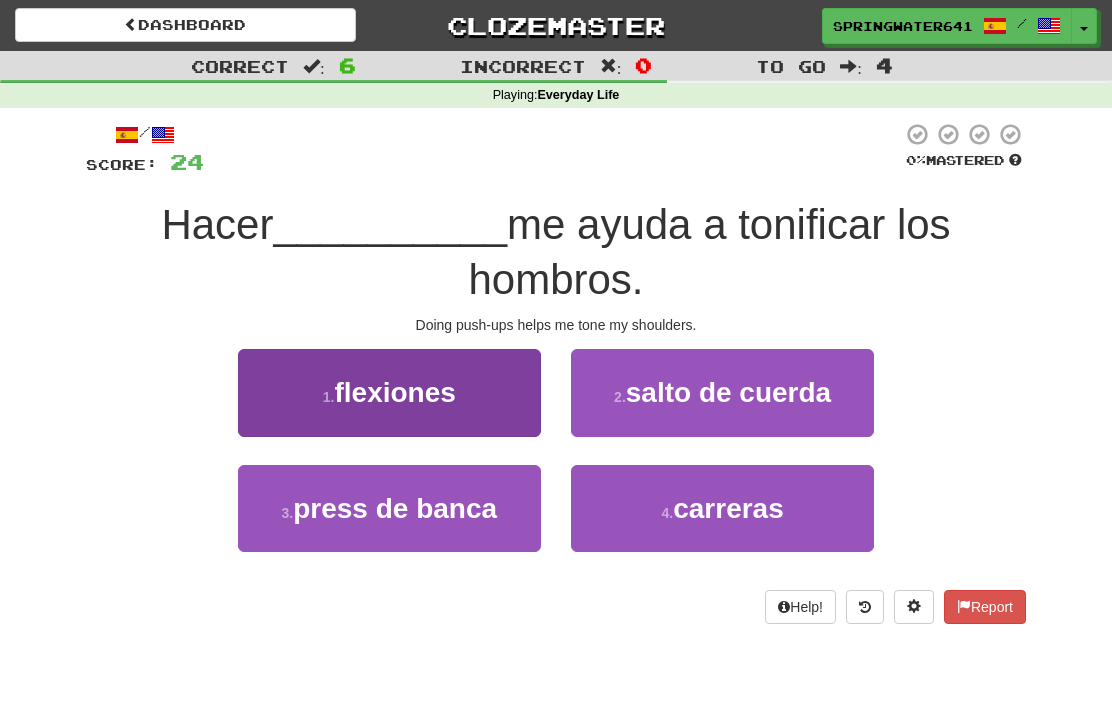 click on "flexiones" at bounding box center [394, 392] 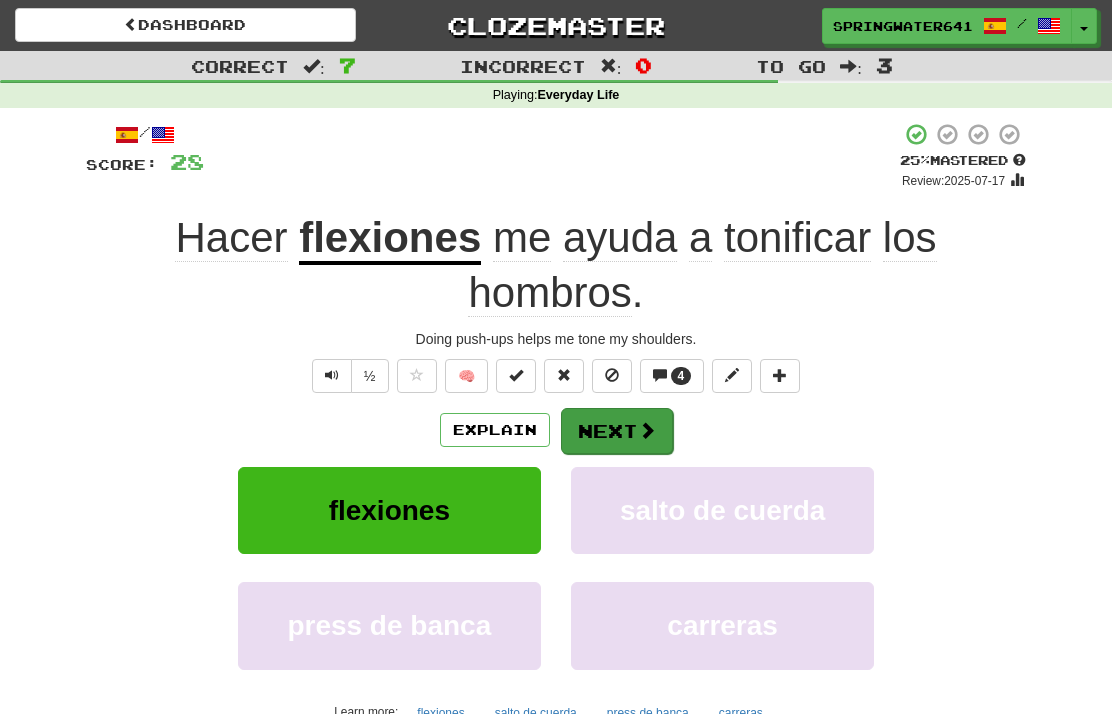click on "Next" at bounding box center (617, 431) 